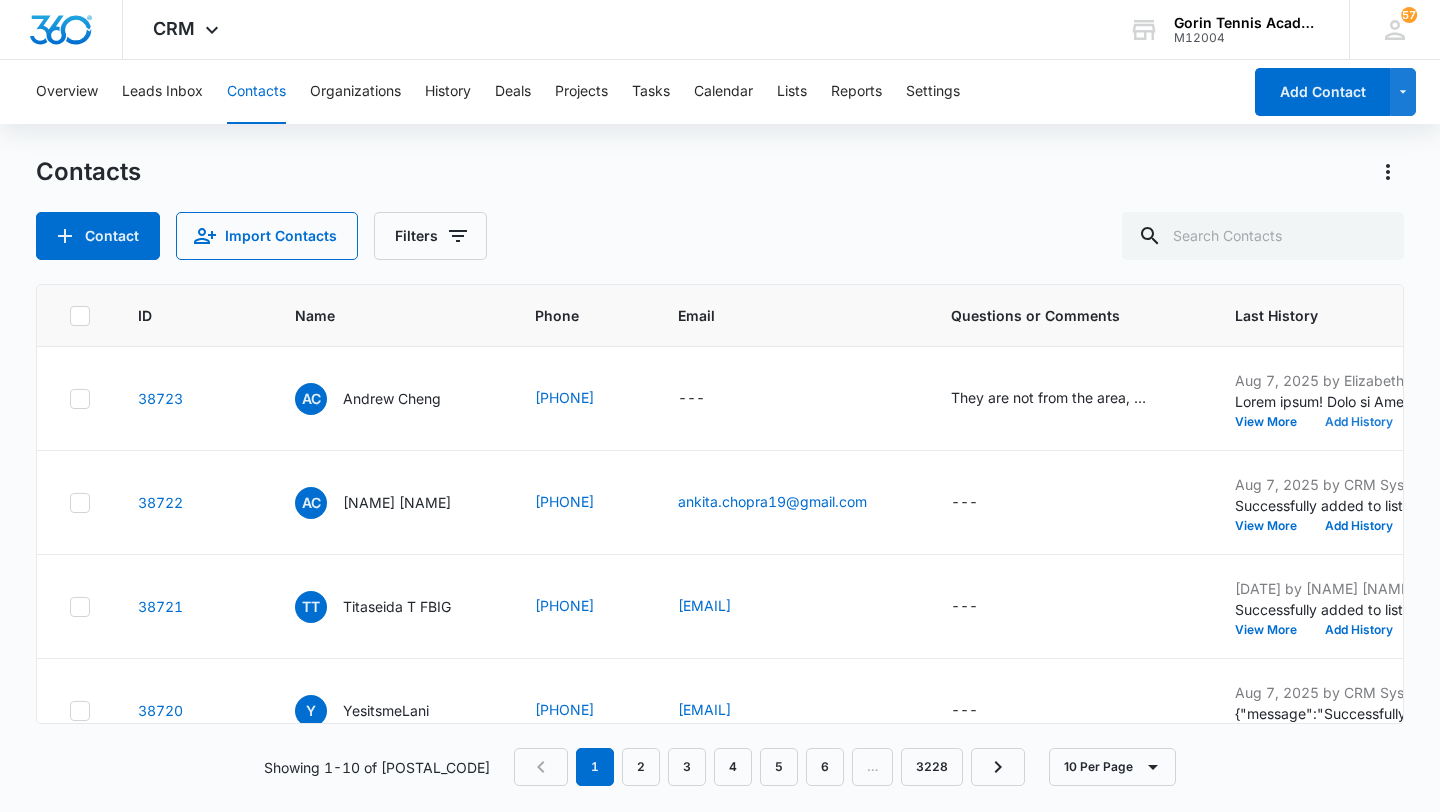 scroll, scrollTop: 0, scrollLeft: 0, axis: both 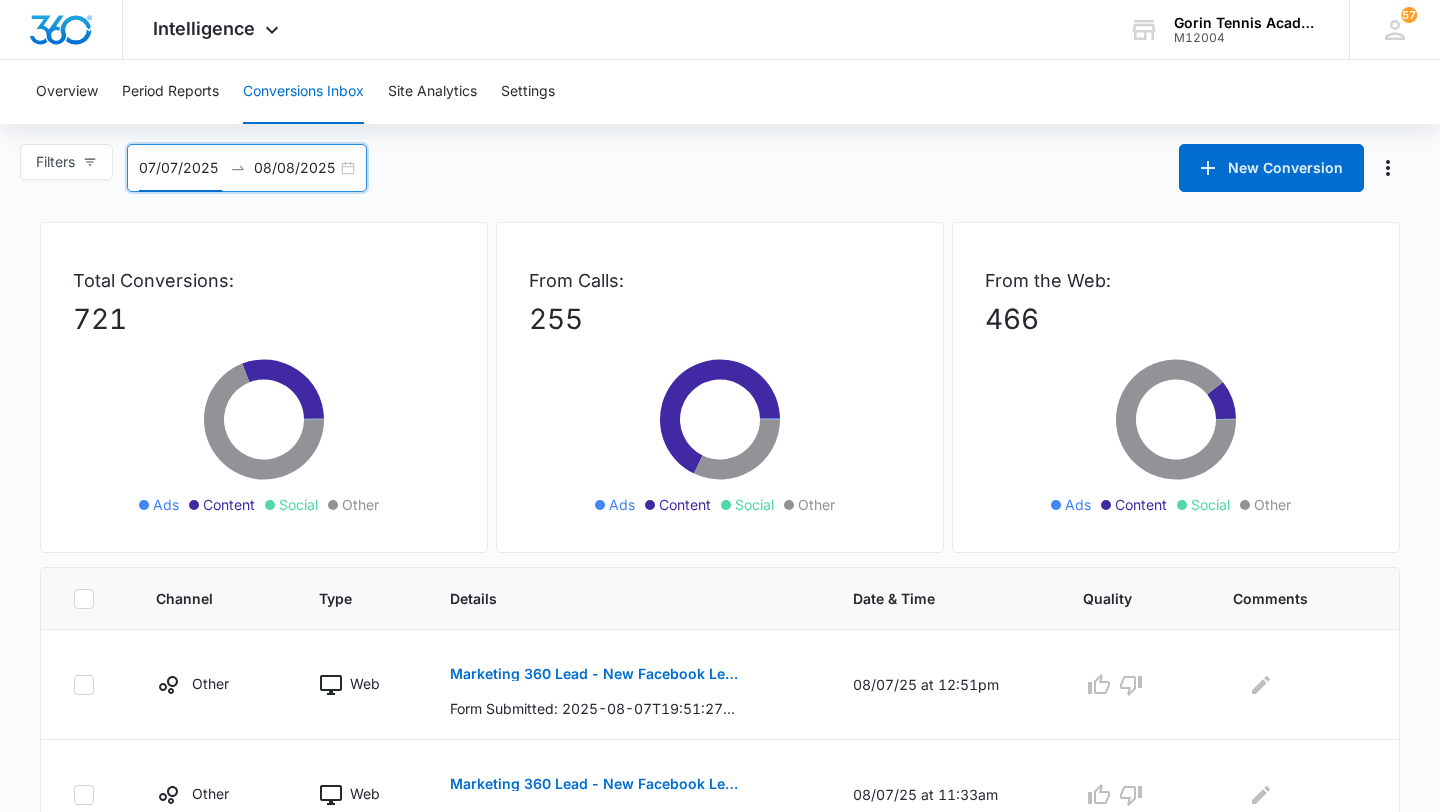 click on "07/07/2025 08/08/2025" at bounding box center [247, 168] 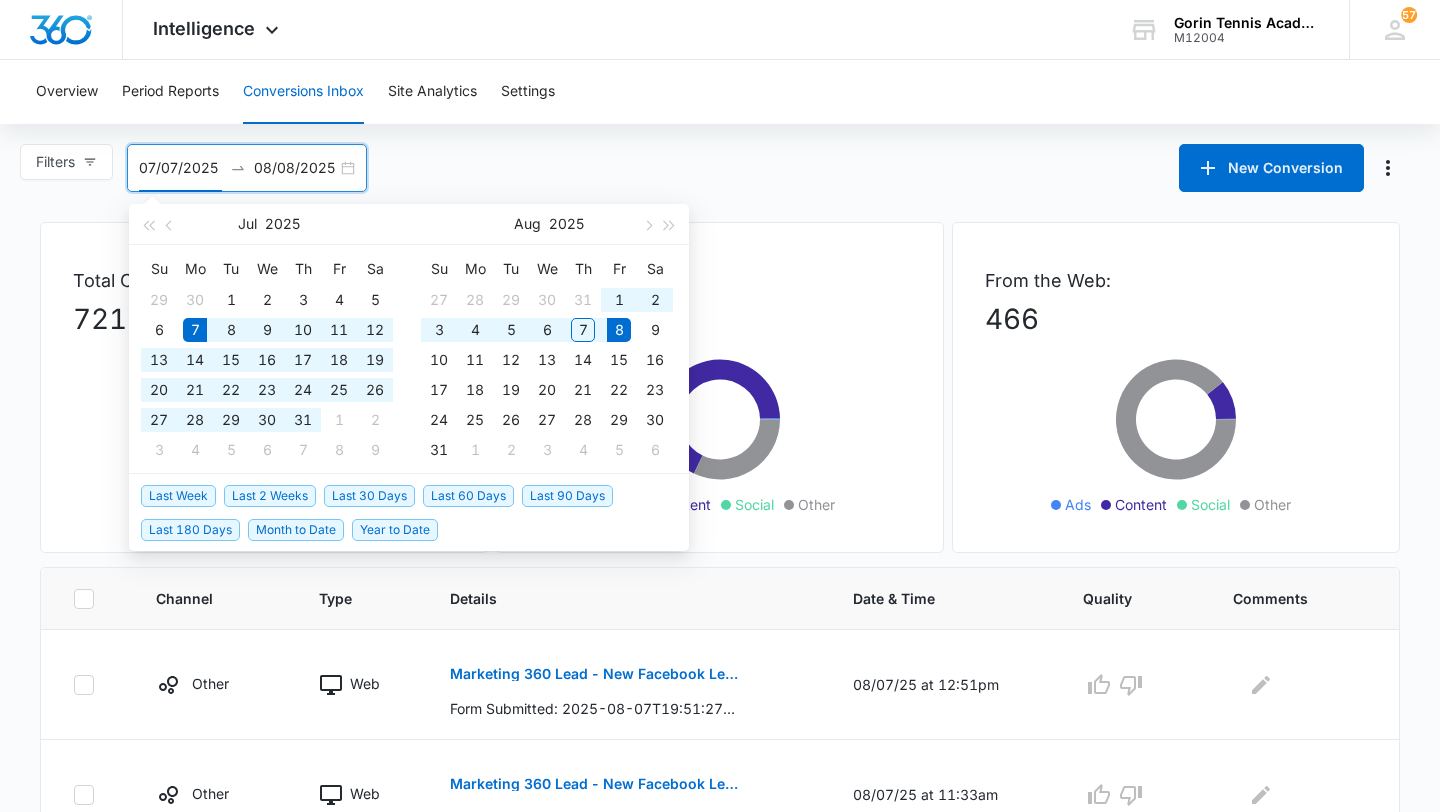 click on "08/08/2025" at bounding box center (295, 168) 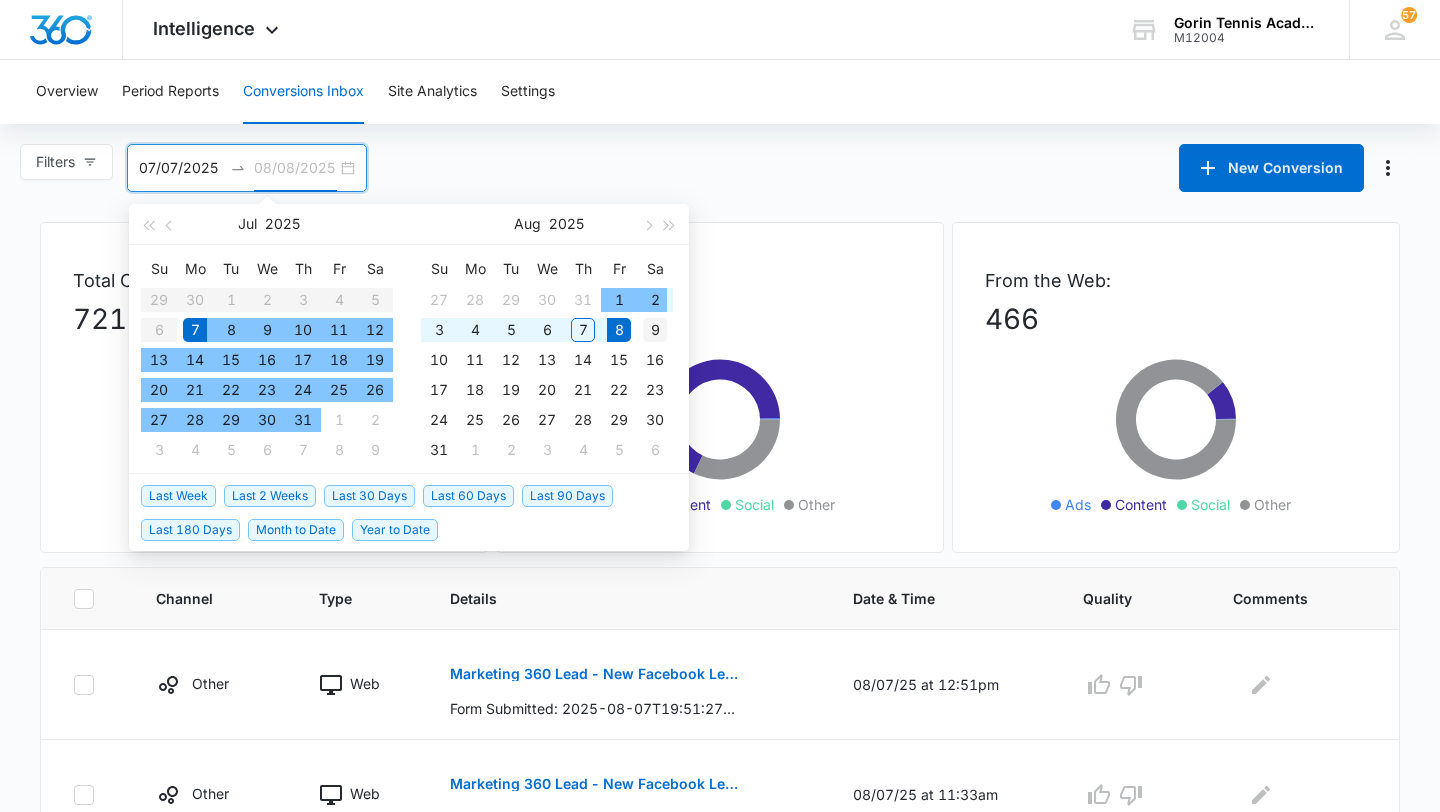 type on "08/09/2025" 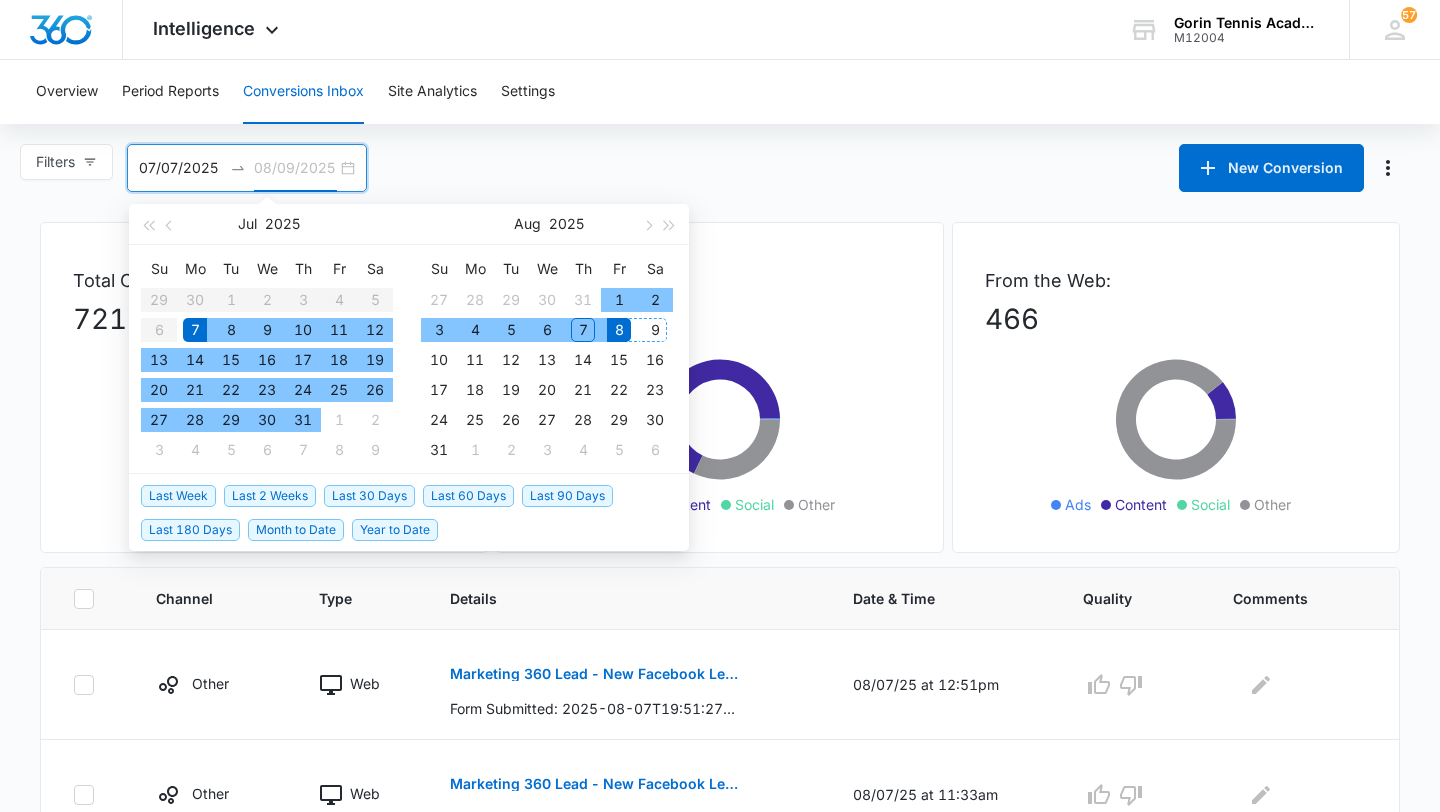 click on "9" at bounding box center [655, 330] 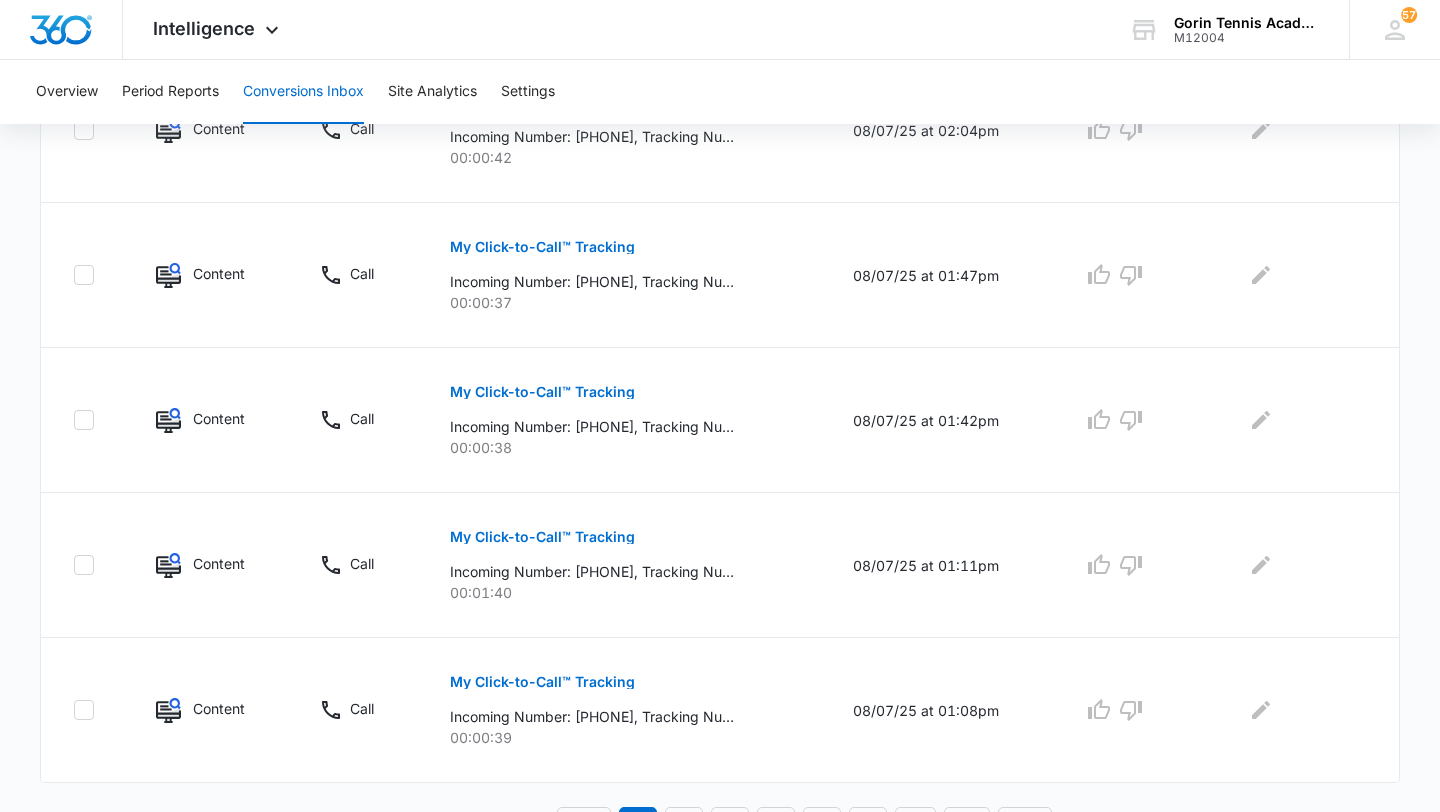 scroll, scrollTop: 1295, scrollLeft: 0, axis: vertical 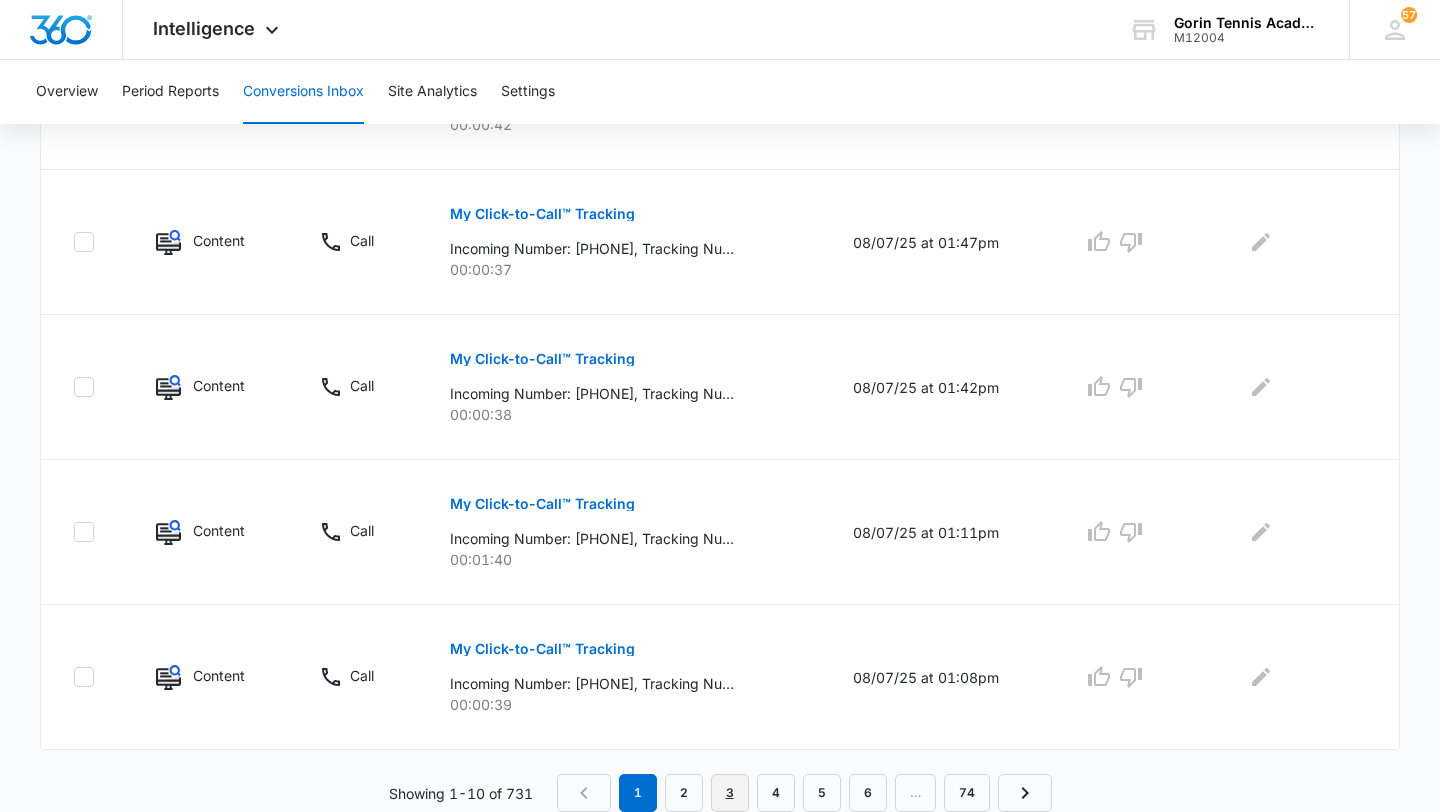 click on "3" at bounding box center (730, 793) 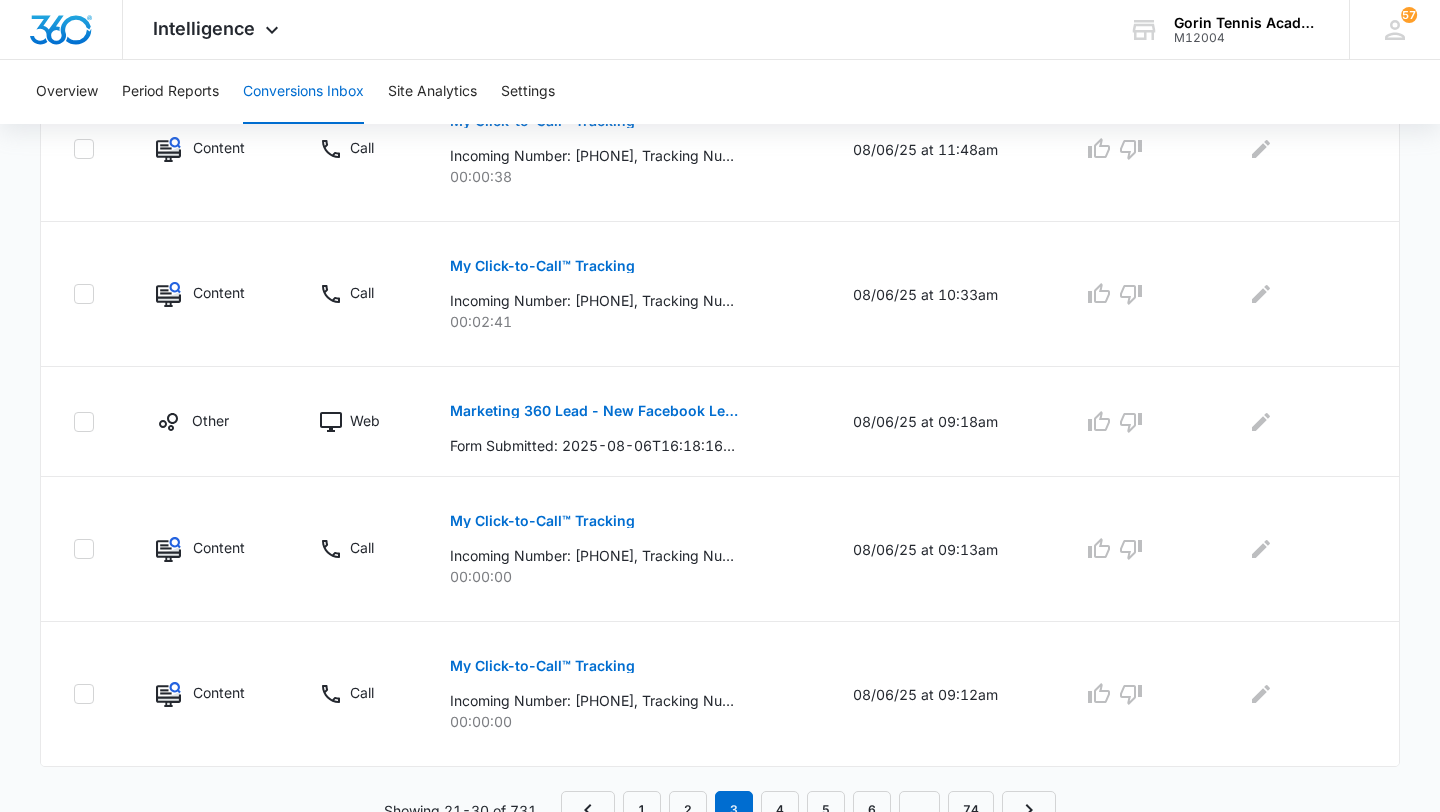 scroll, scrollTop: 1260, scrollLeft: 0, axis: vertical 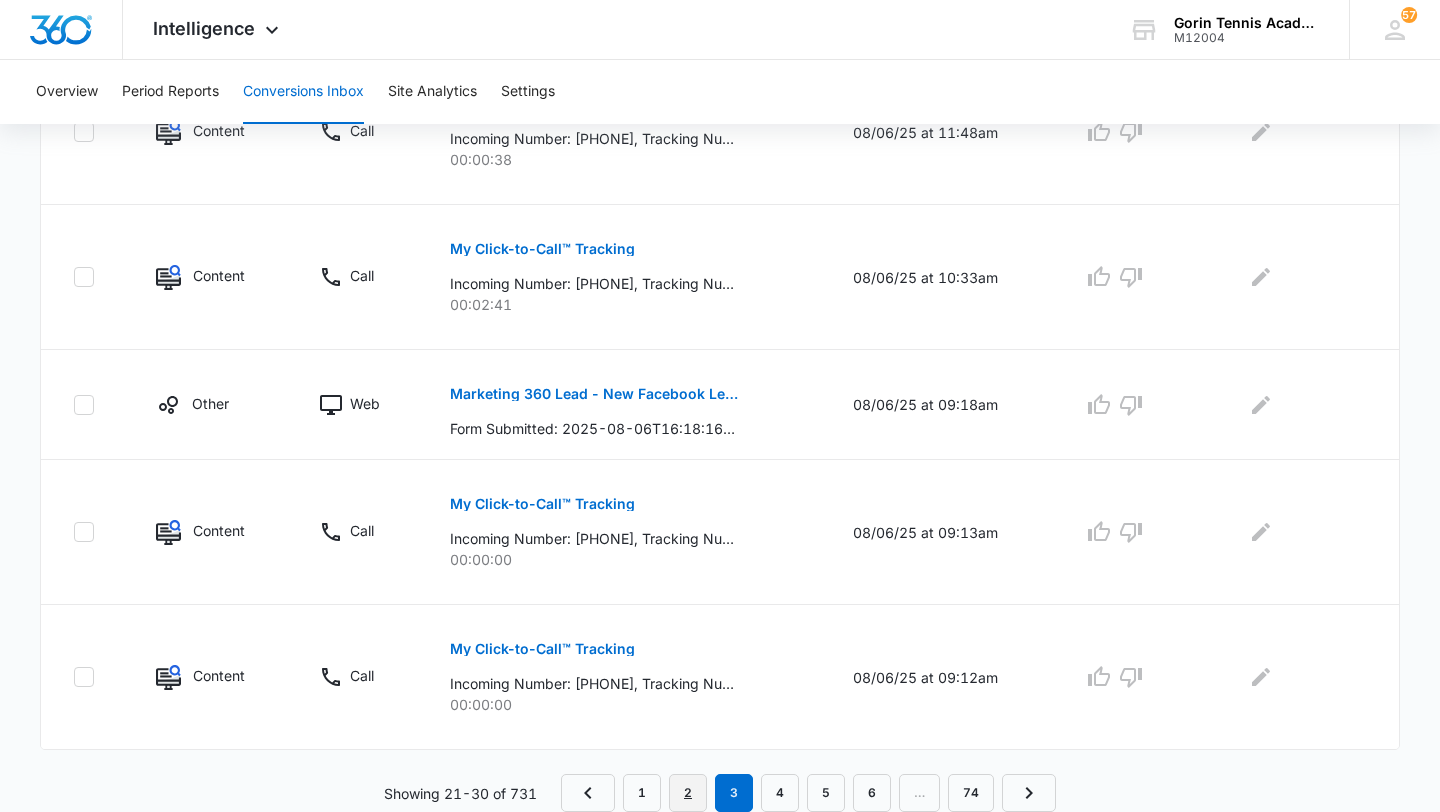 click on "2" at bounding box center (688, 793) 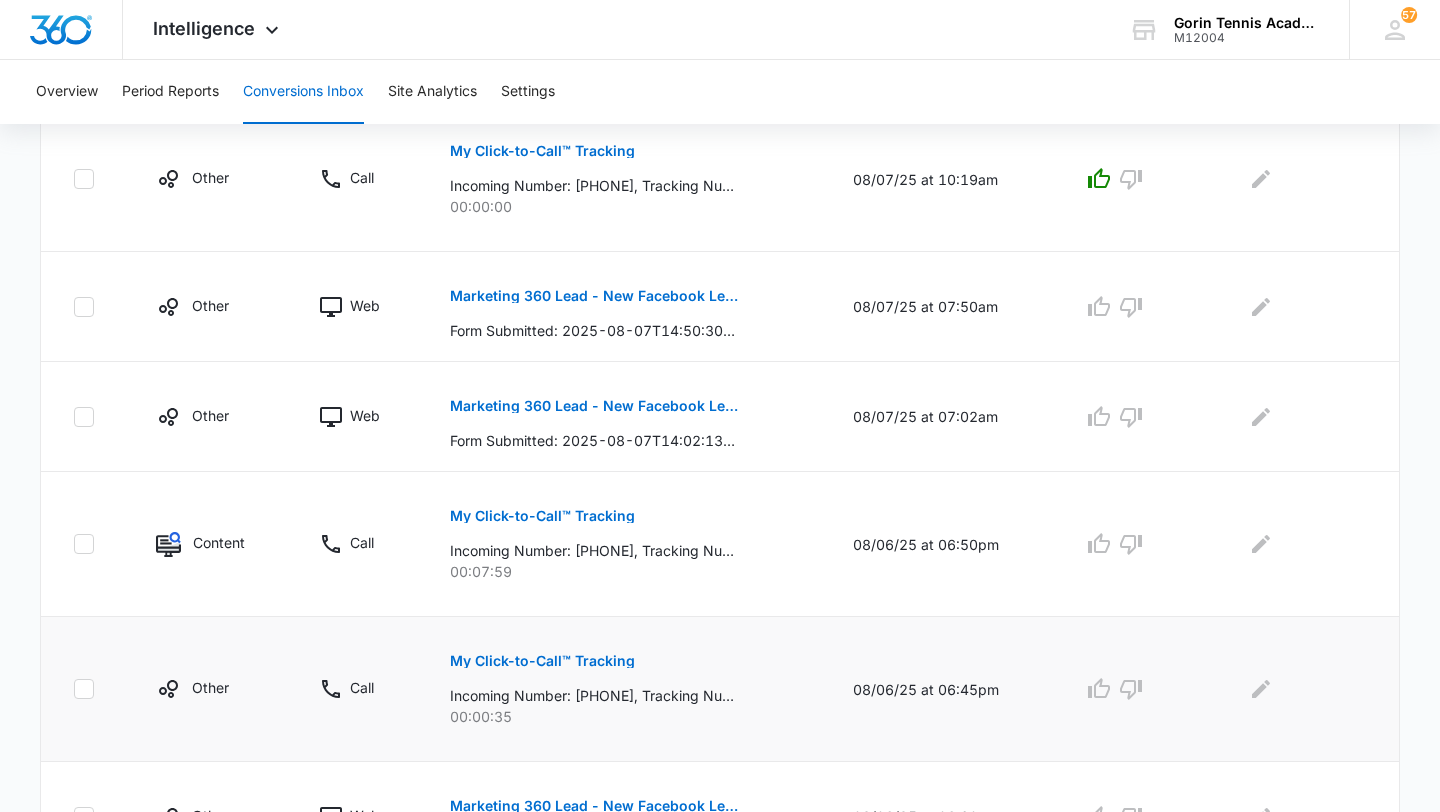 scroll, scrollTop: 1120, scrollLeft: 0, axis: vertical 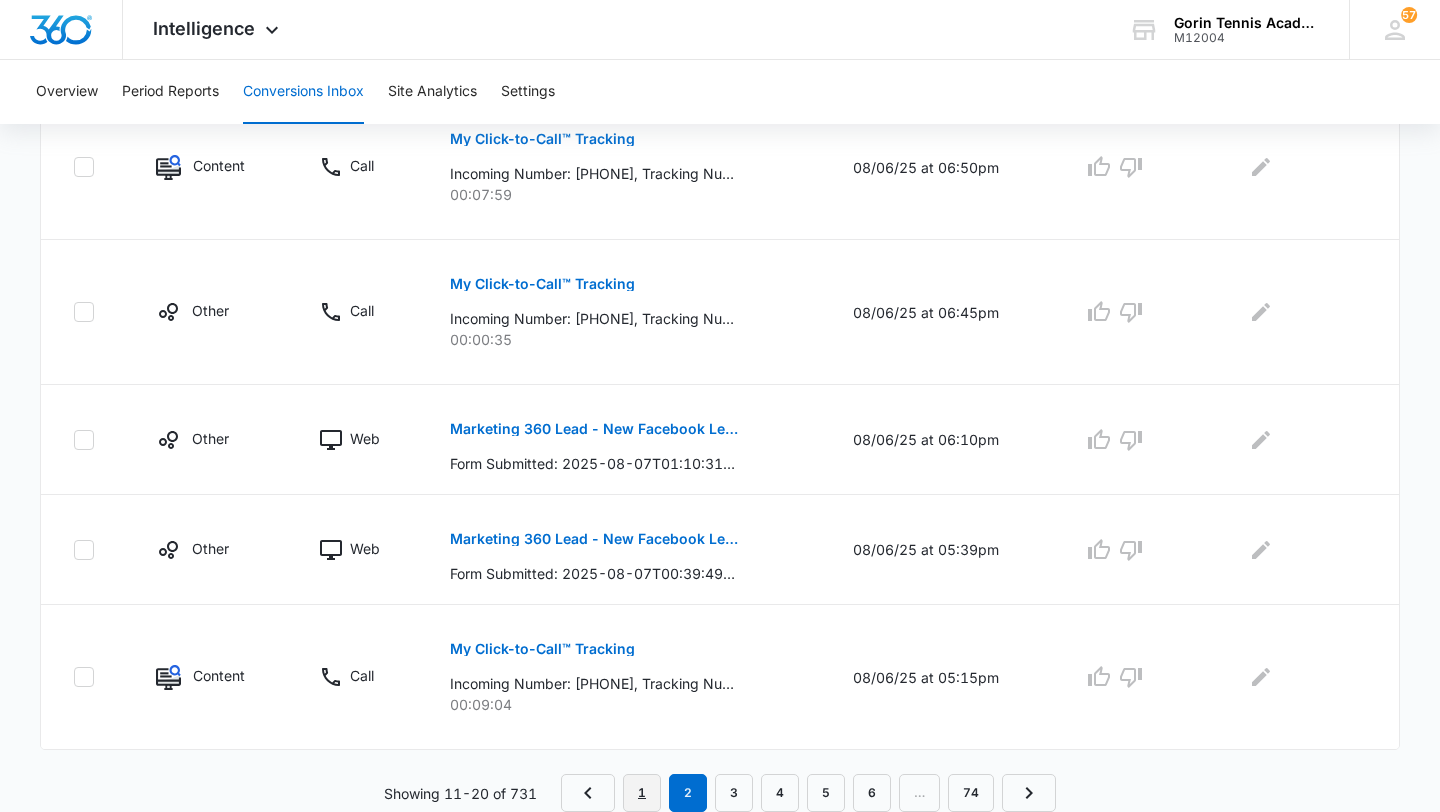 click on "1" at bounding box center (642, 793) 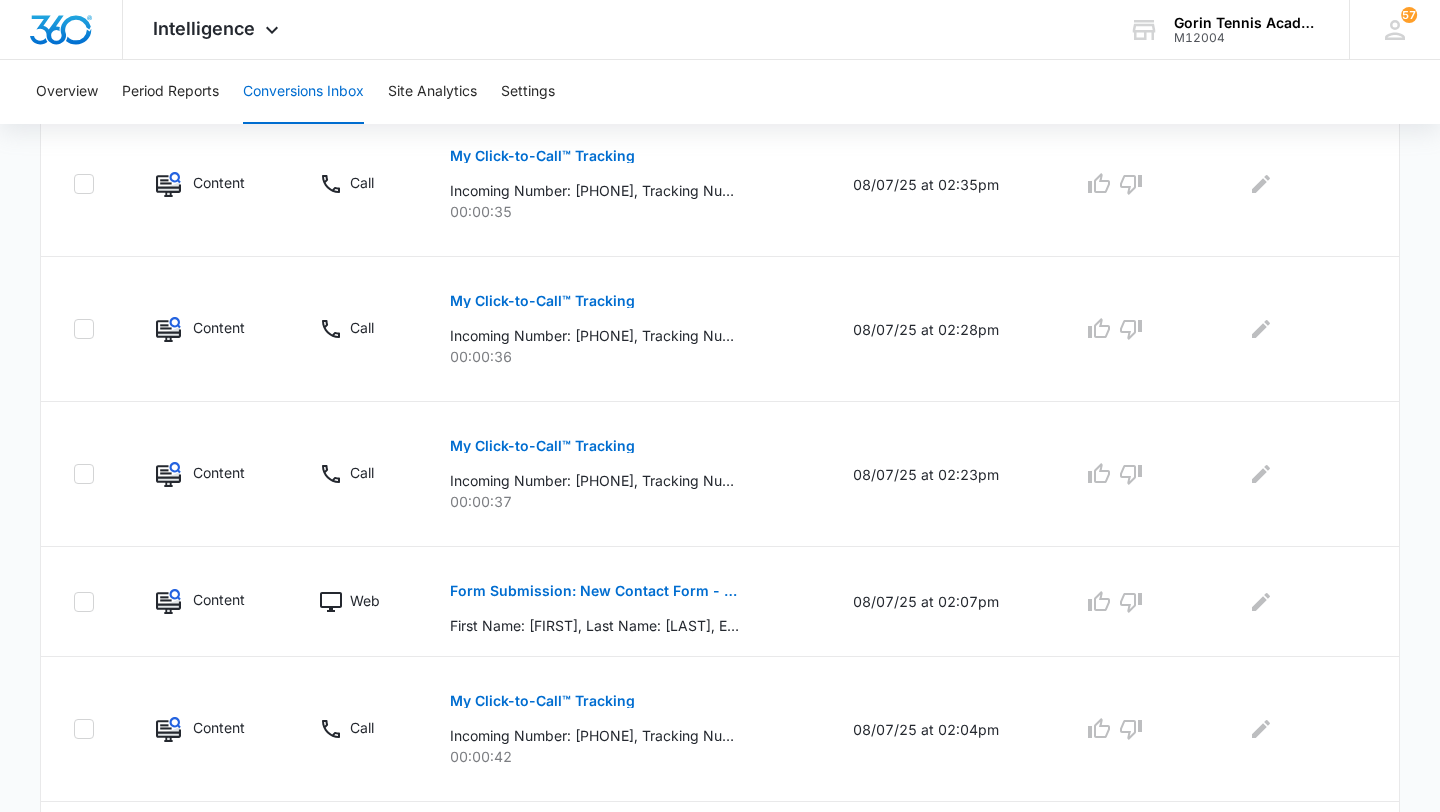 scroll, scrollTop: 662, scrollLeft: 0, axis: vertical 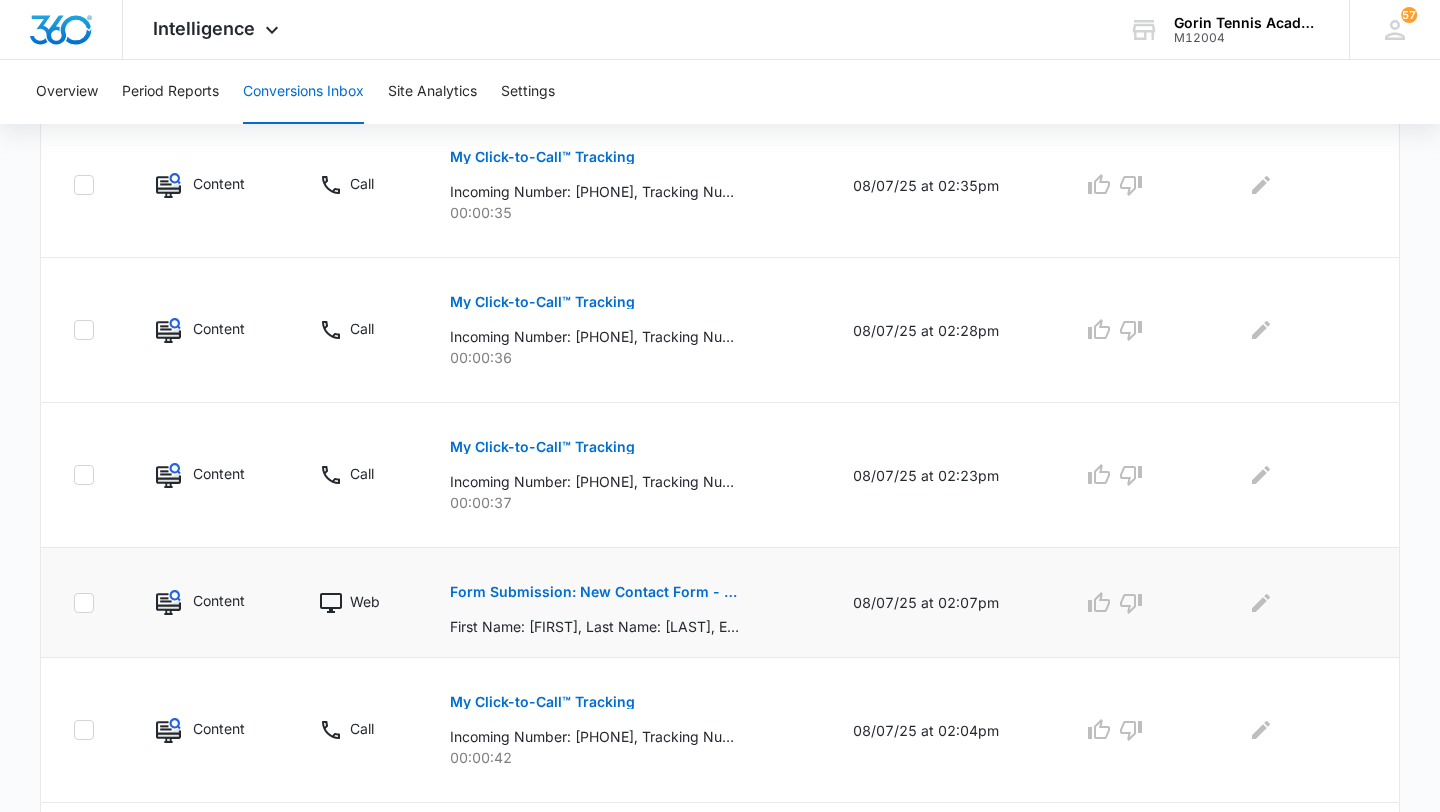click on "Form Submission: New Contact Form - Gorin Tennis" at bounding box center (595, 592) 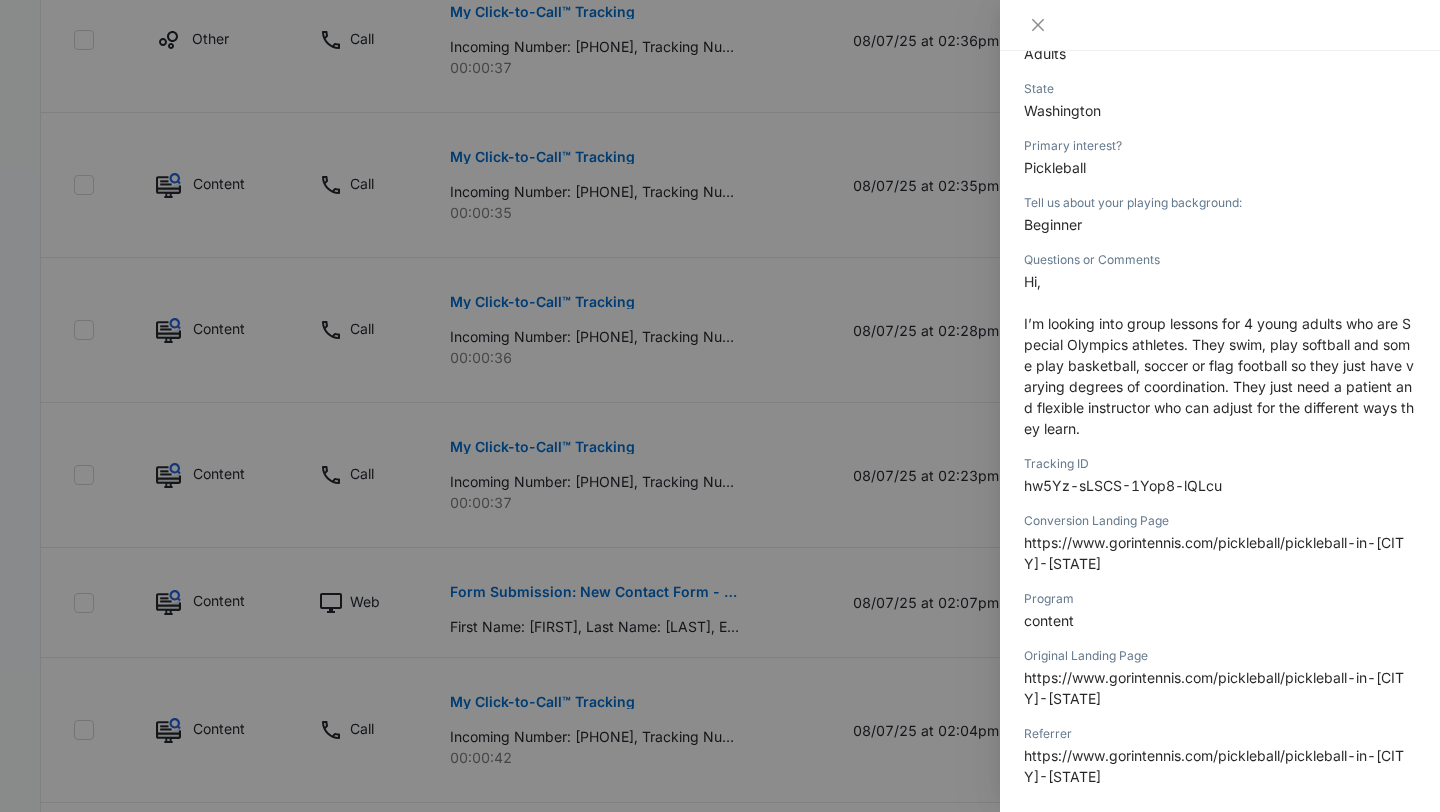 scroll, scrollTop: 539, scrollLeft: 0, axis: vertical 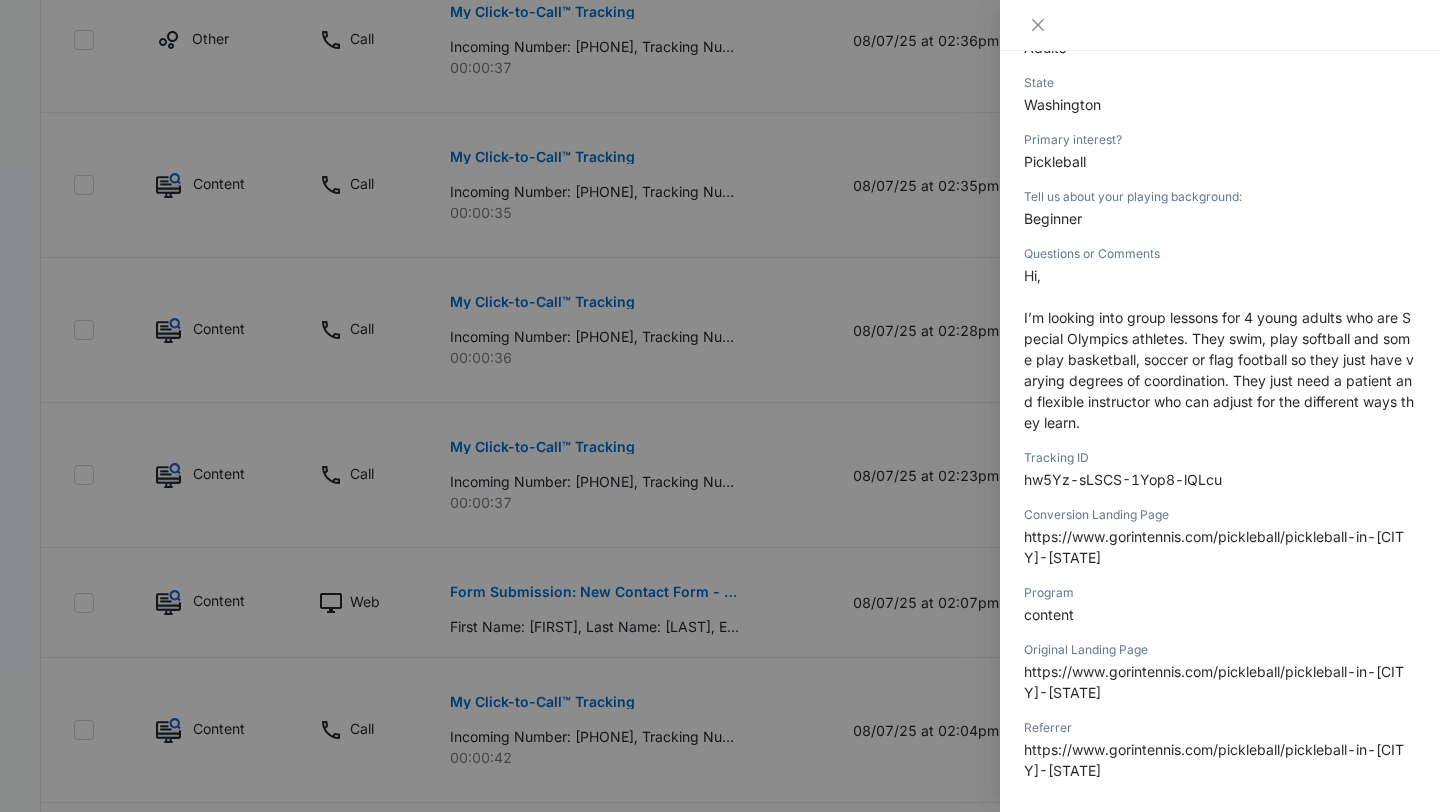 click on "Pickleball" at bounding box center [1055, 161] 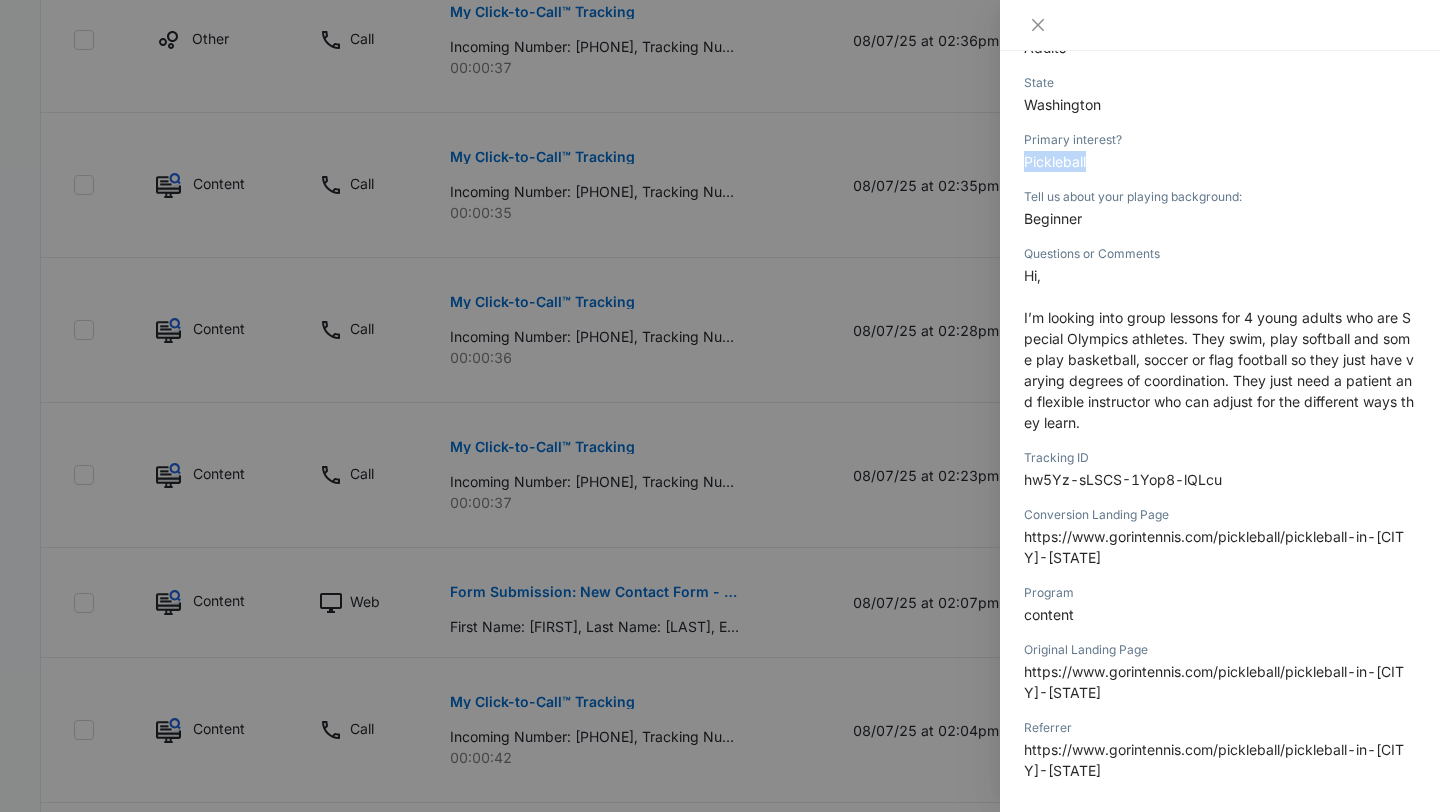 click on "Pickleball" at bounding box center (1055, 161) 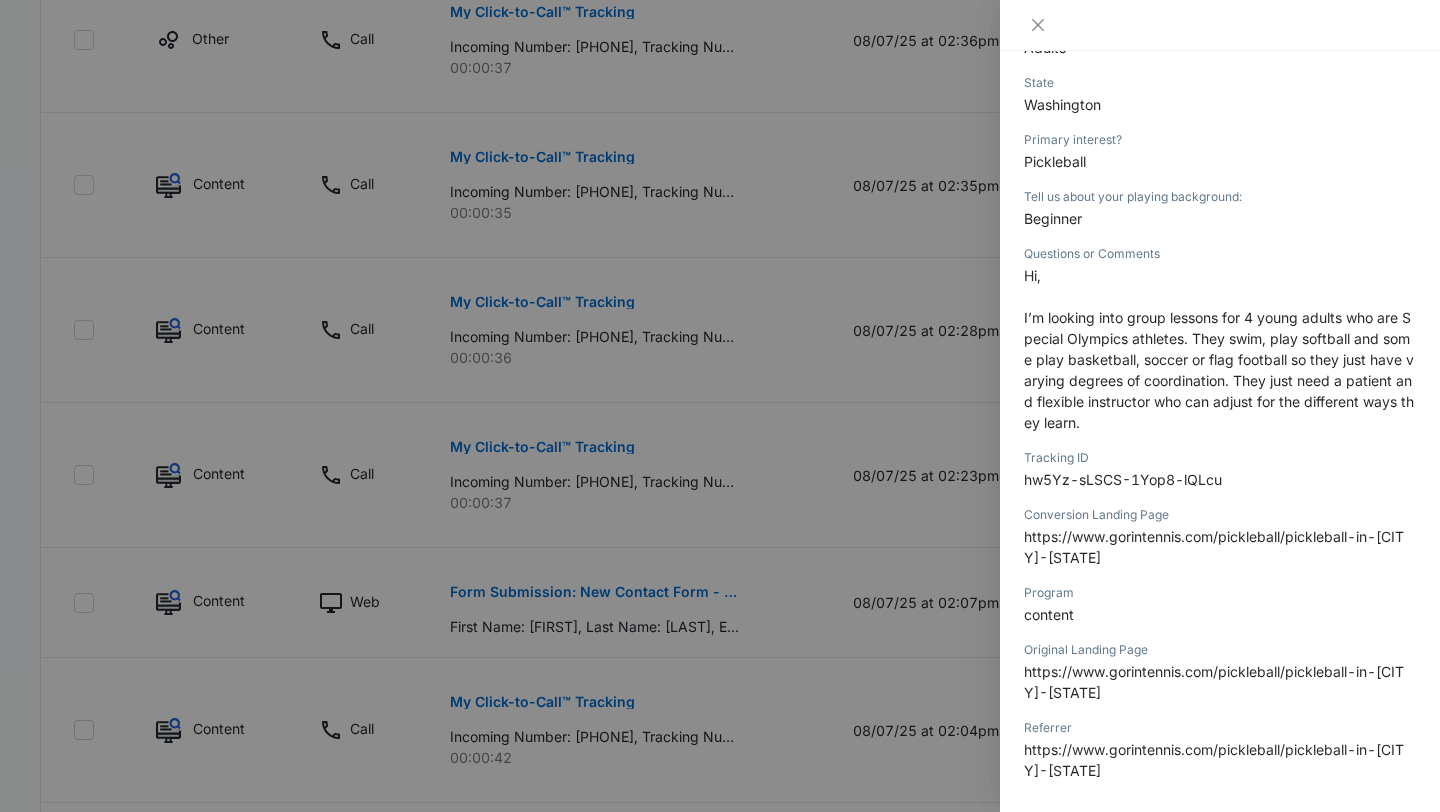 click at bounding box center (720, 406) 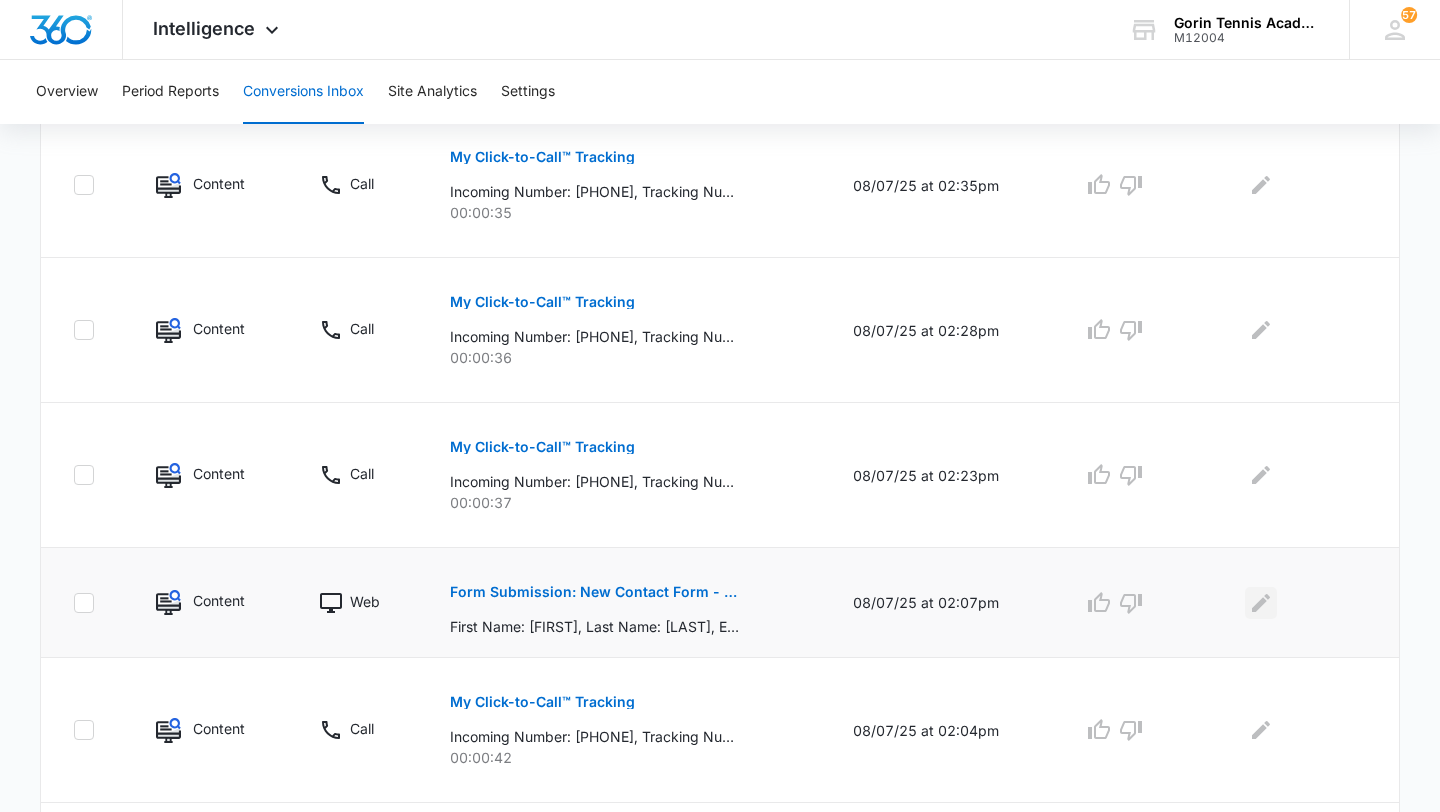 click 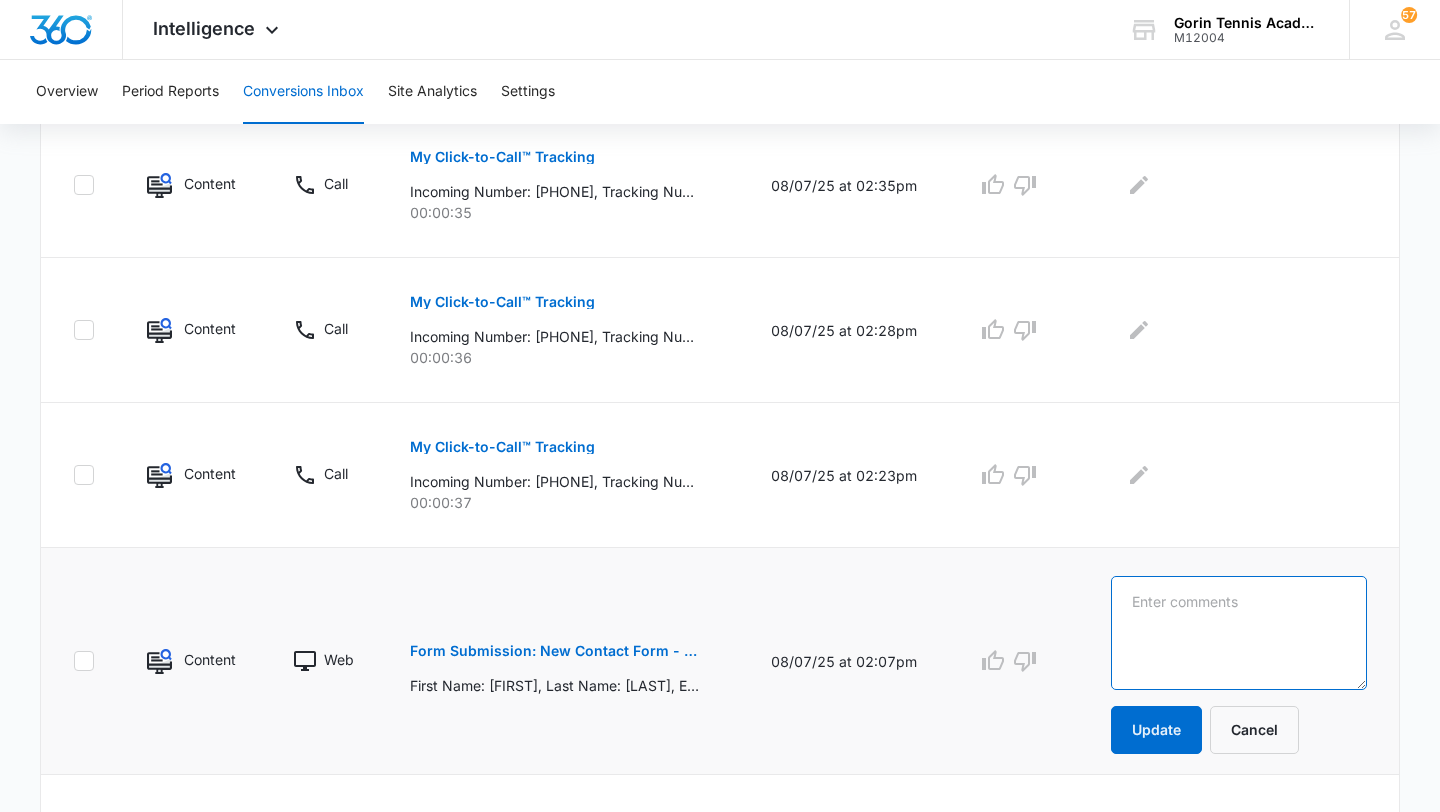 click at bounding box center (1239, 633) 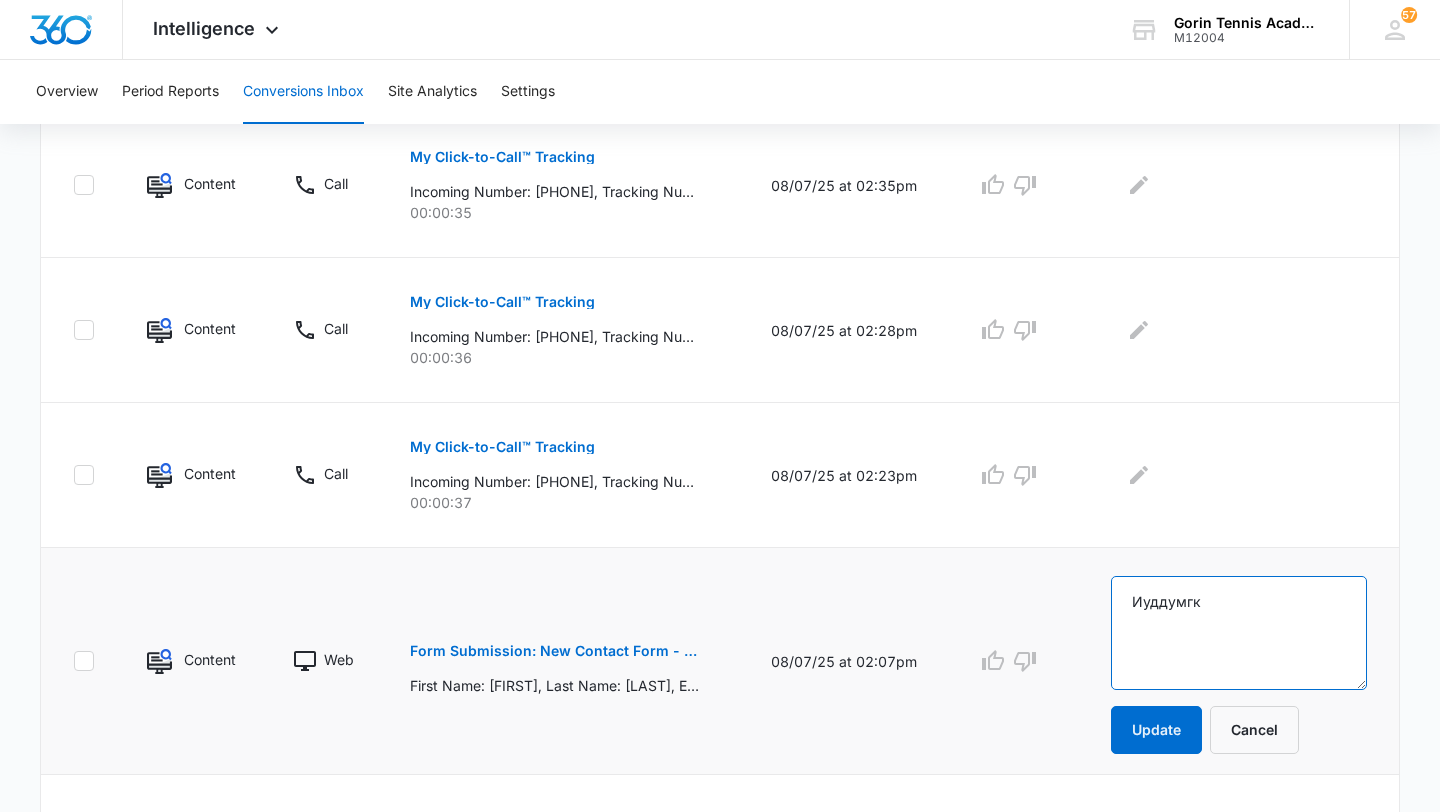click on "Иуддумгк" at bounding box center [1239, 633] 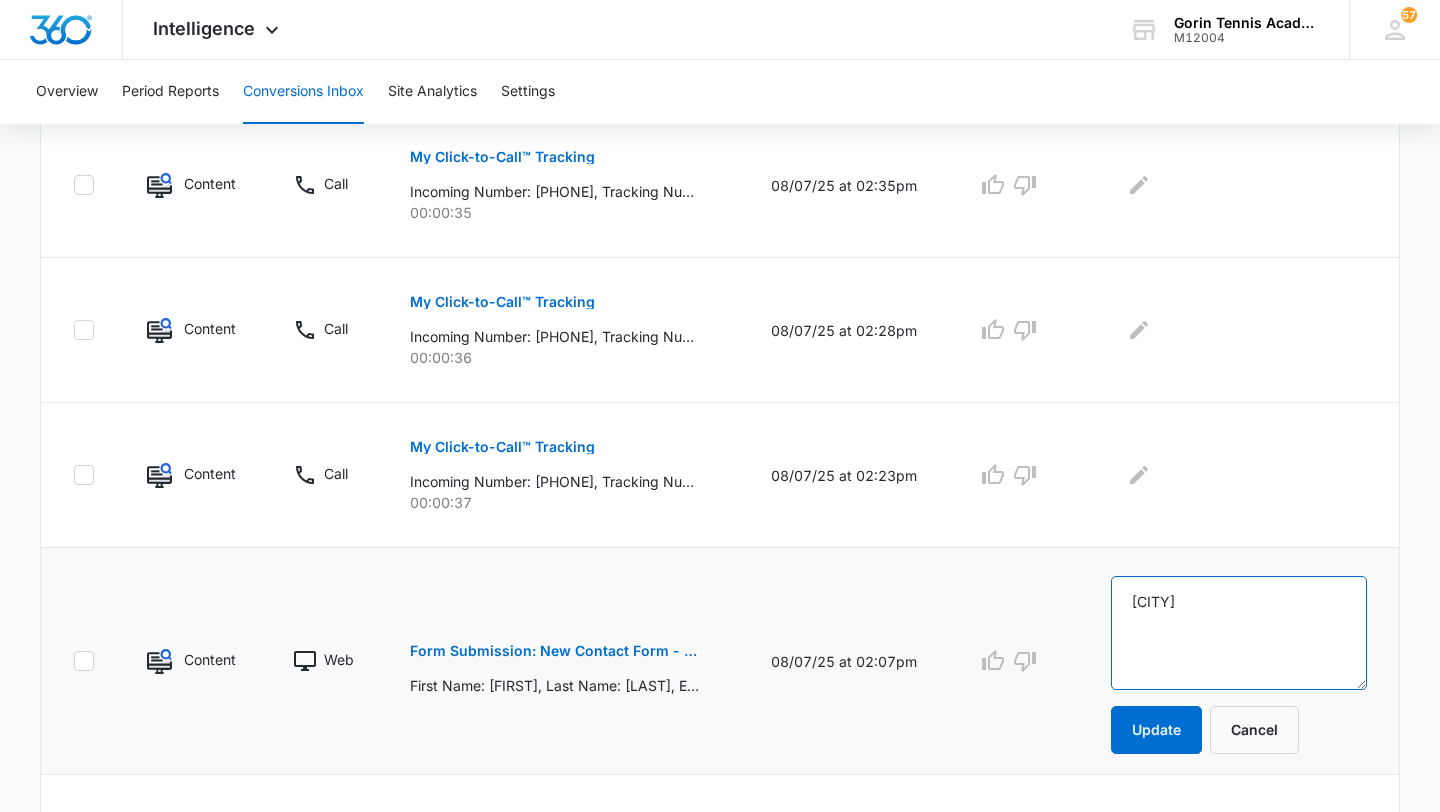 paste on "Pickleball" 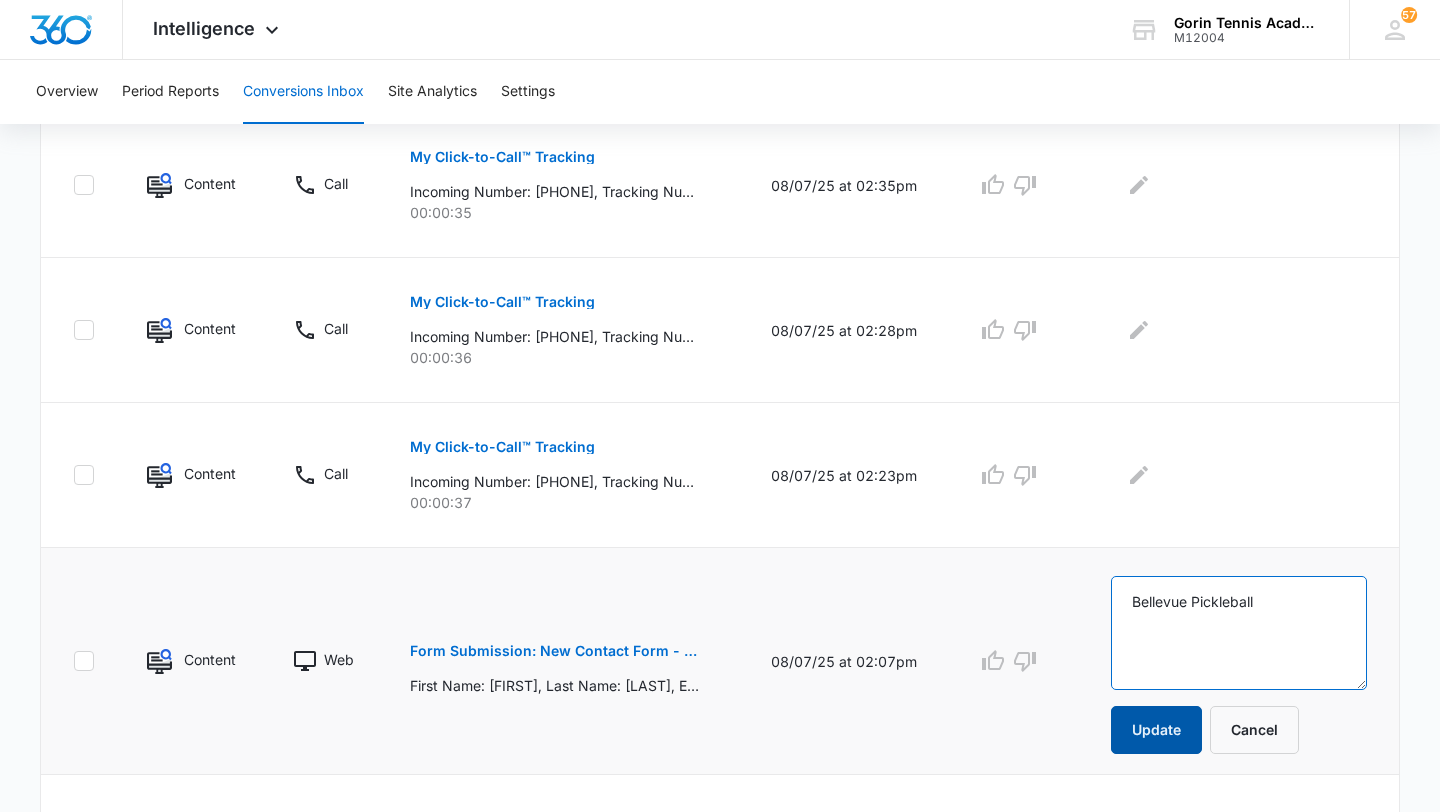 type on "Bellevue Pickleball" 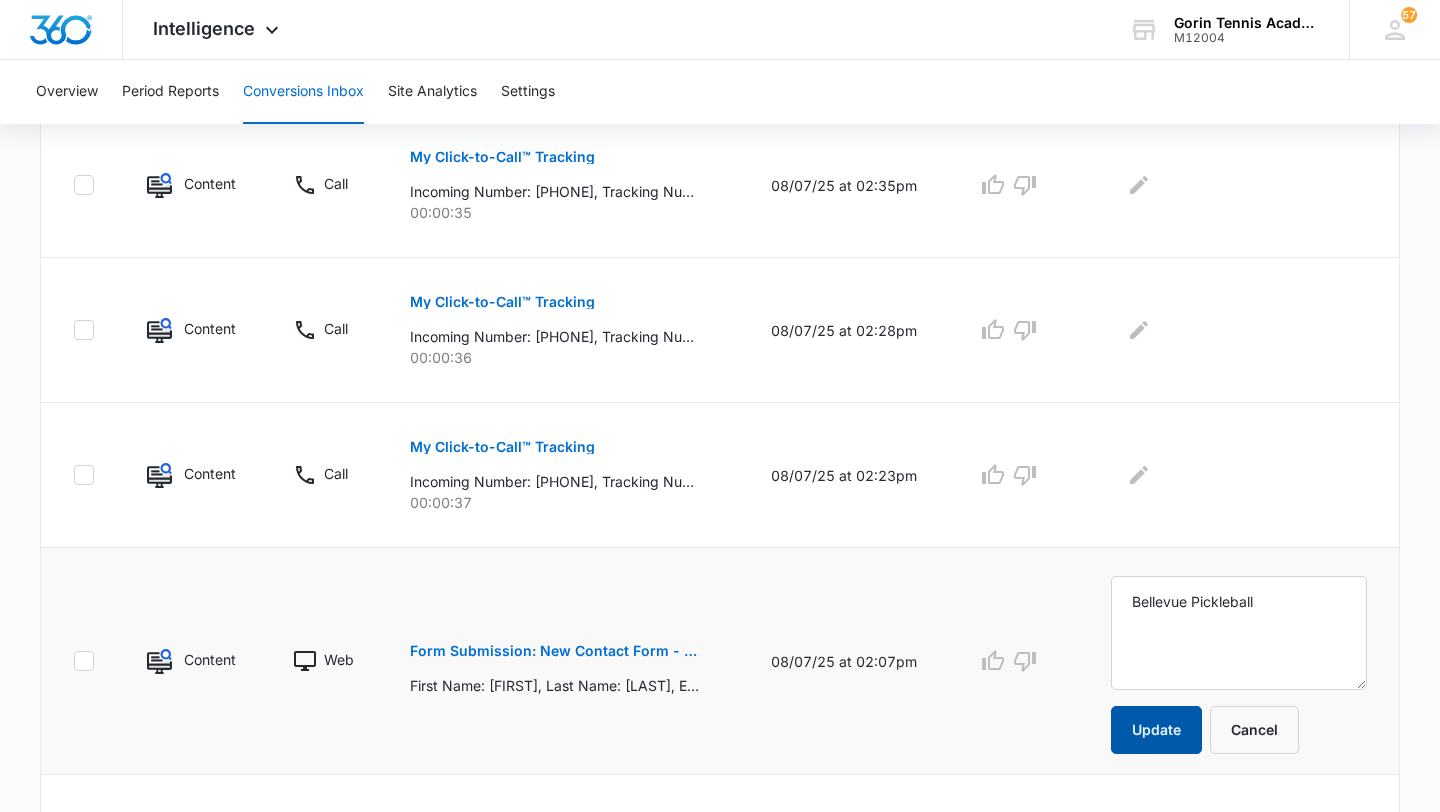 click on "Update" at bounding box center (1156, 730) 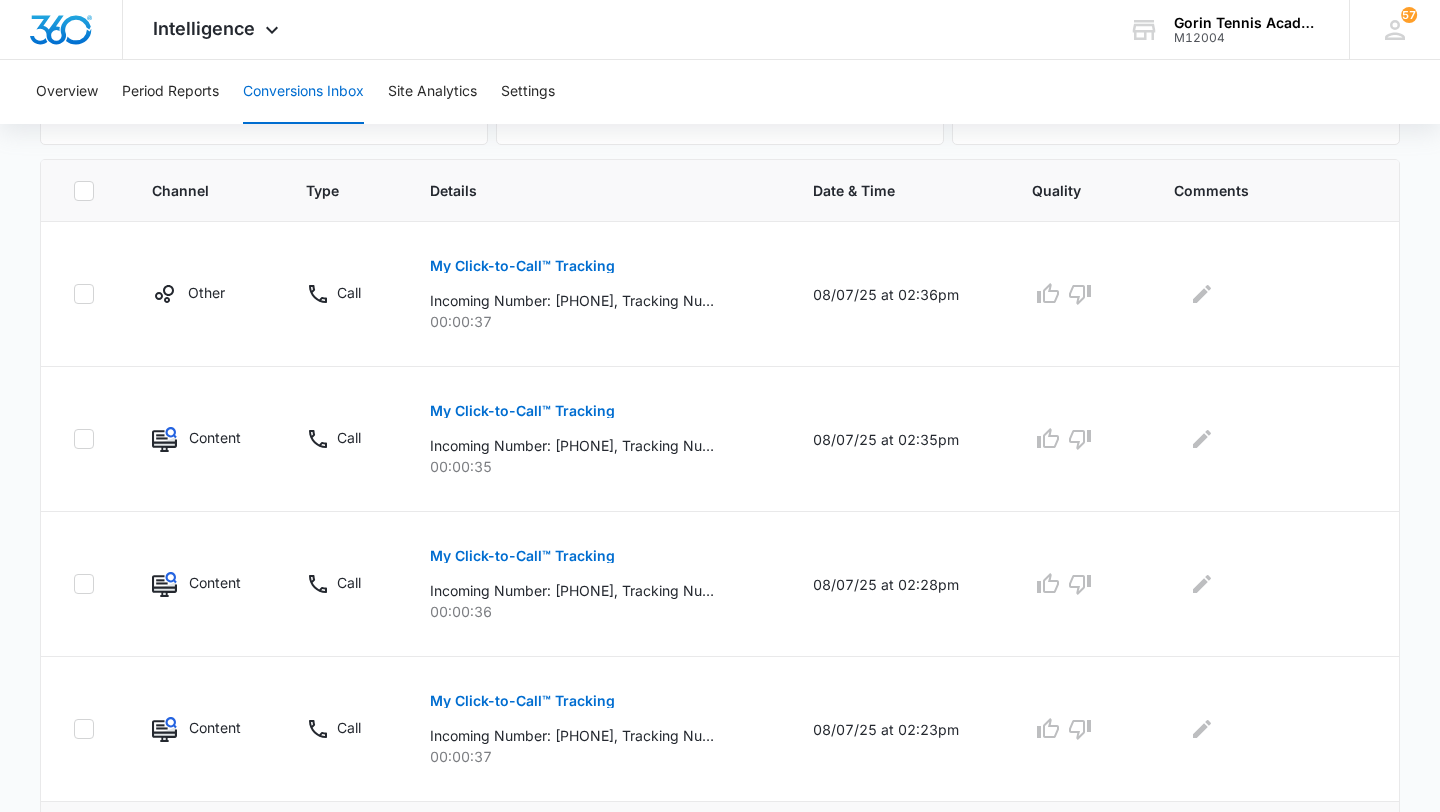 scroll, scrollTop: 0, scrollLeft: 0, axis: both 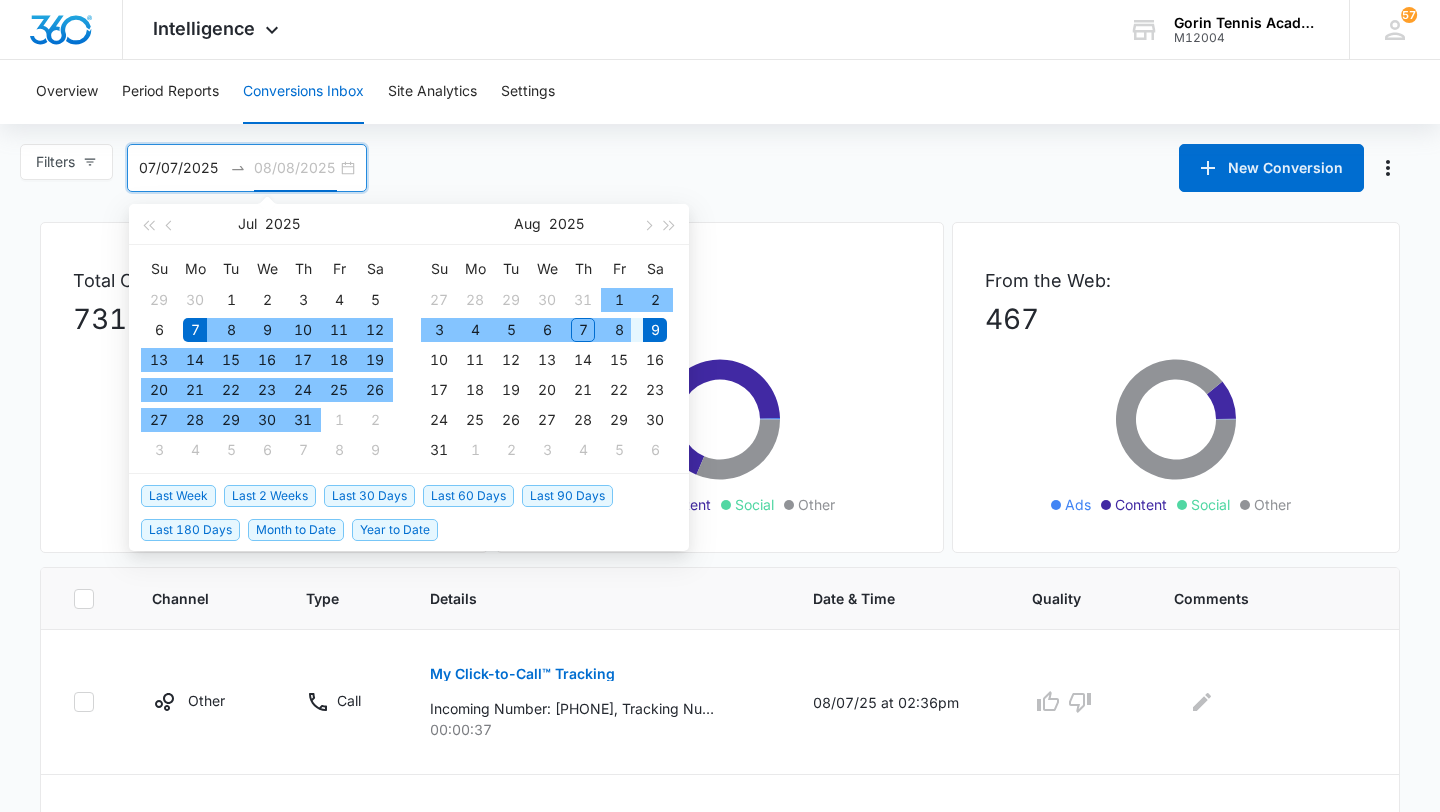 click on "8" at bounding box center [619, 330] 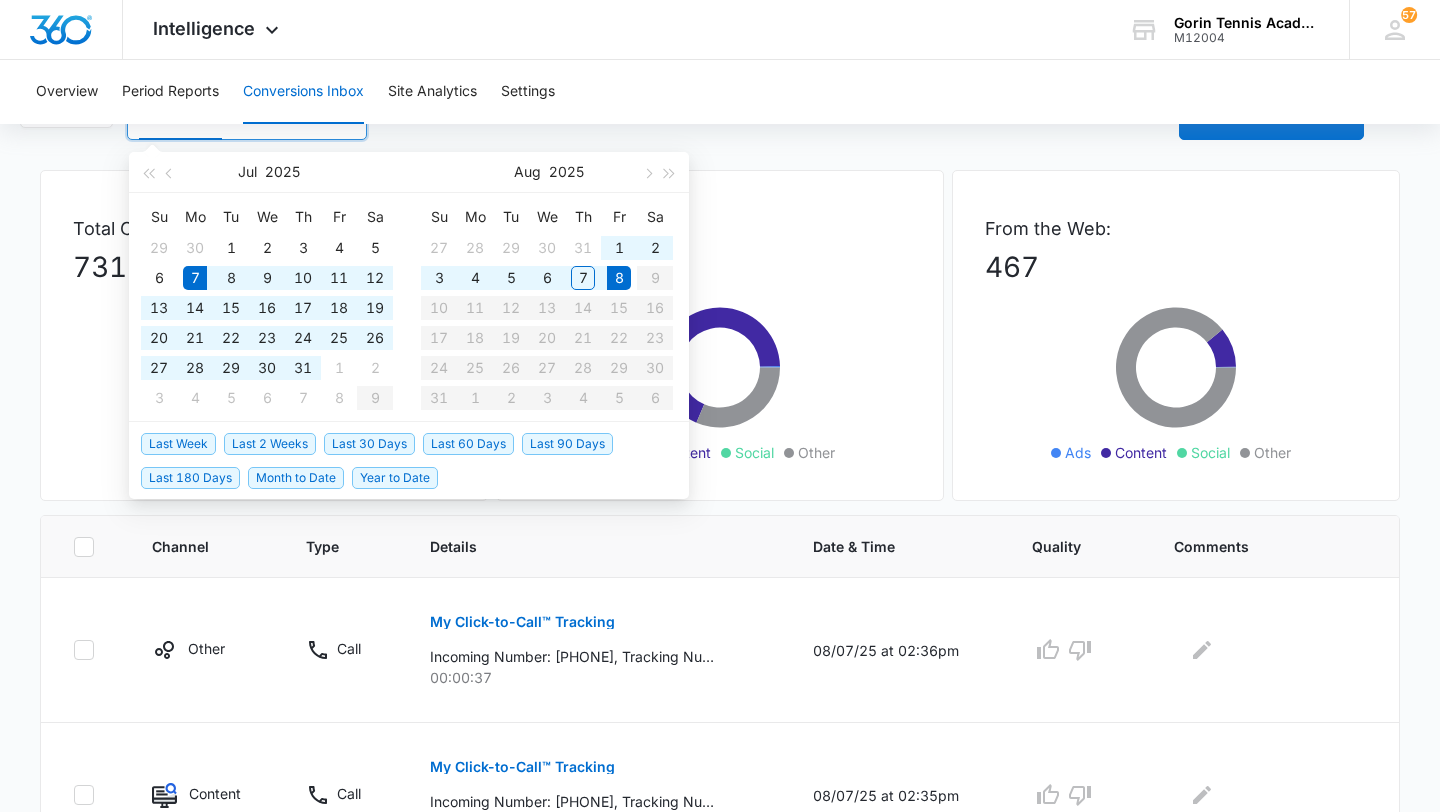 scroll, scrollTop: 0, scrollLeft: 0, axis: both 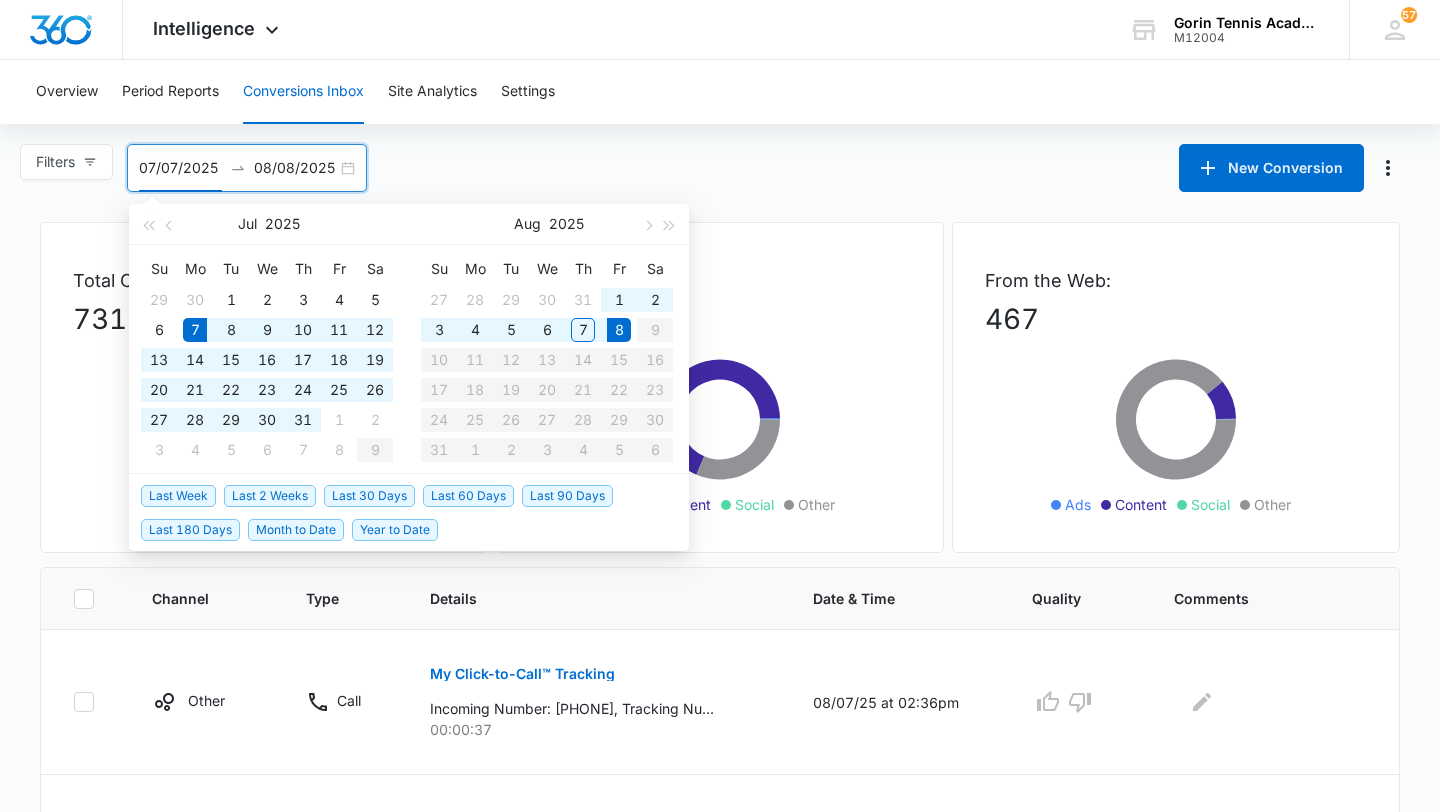 click on "07/07/2025 08/08/2025" at bounding box center (247, 168) 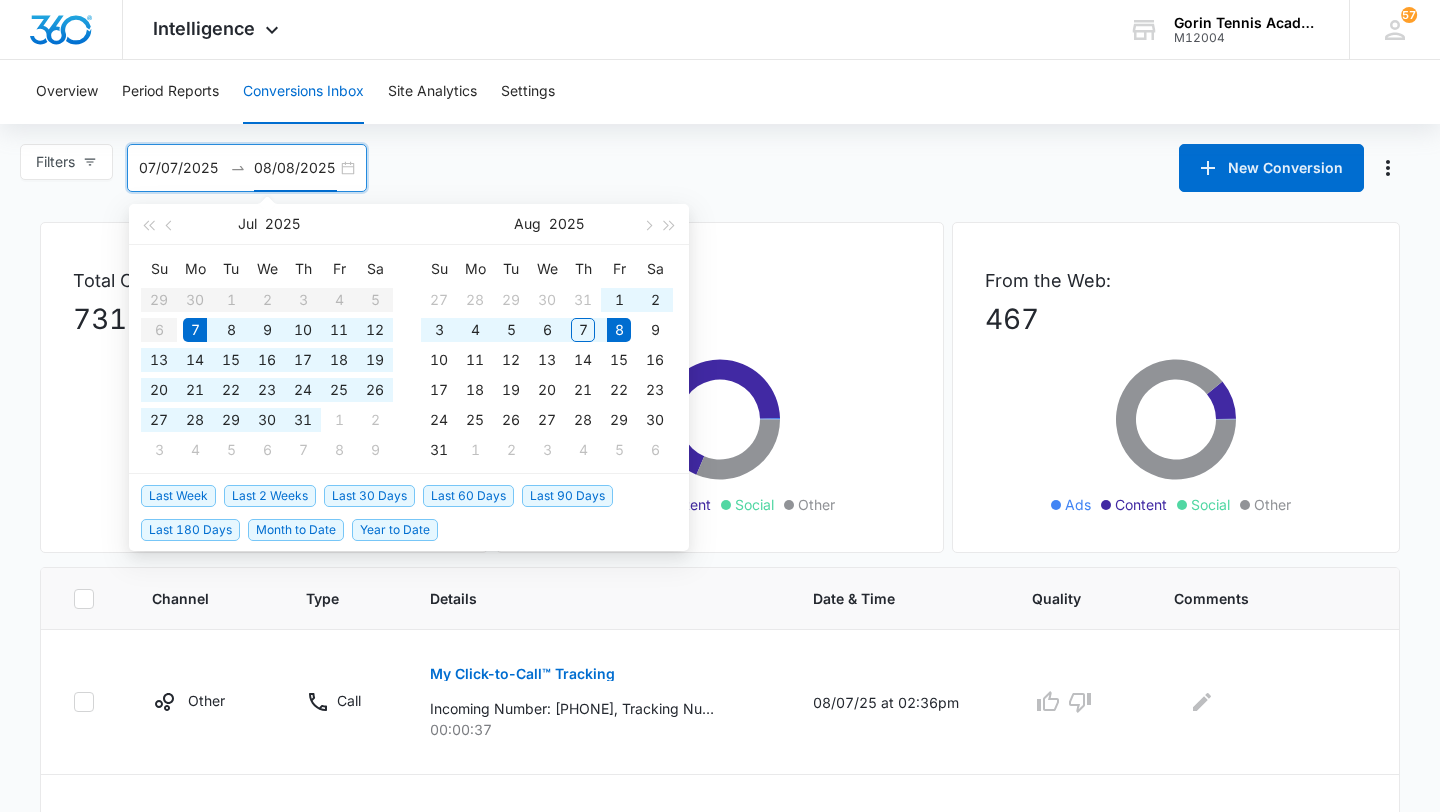 click on "08/08/2025" at bounding box center [295, 168] 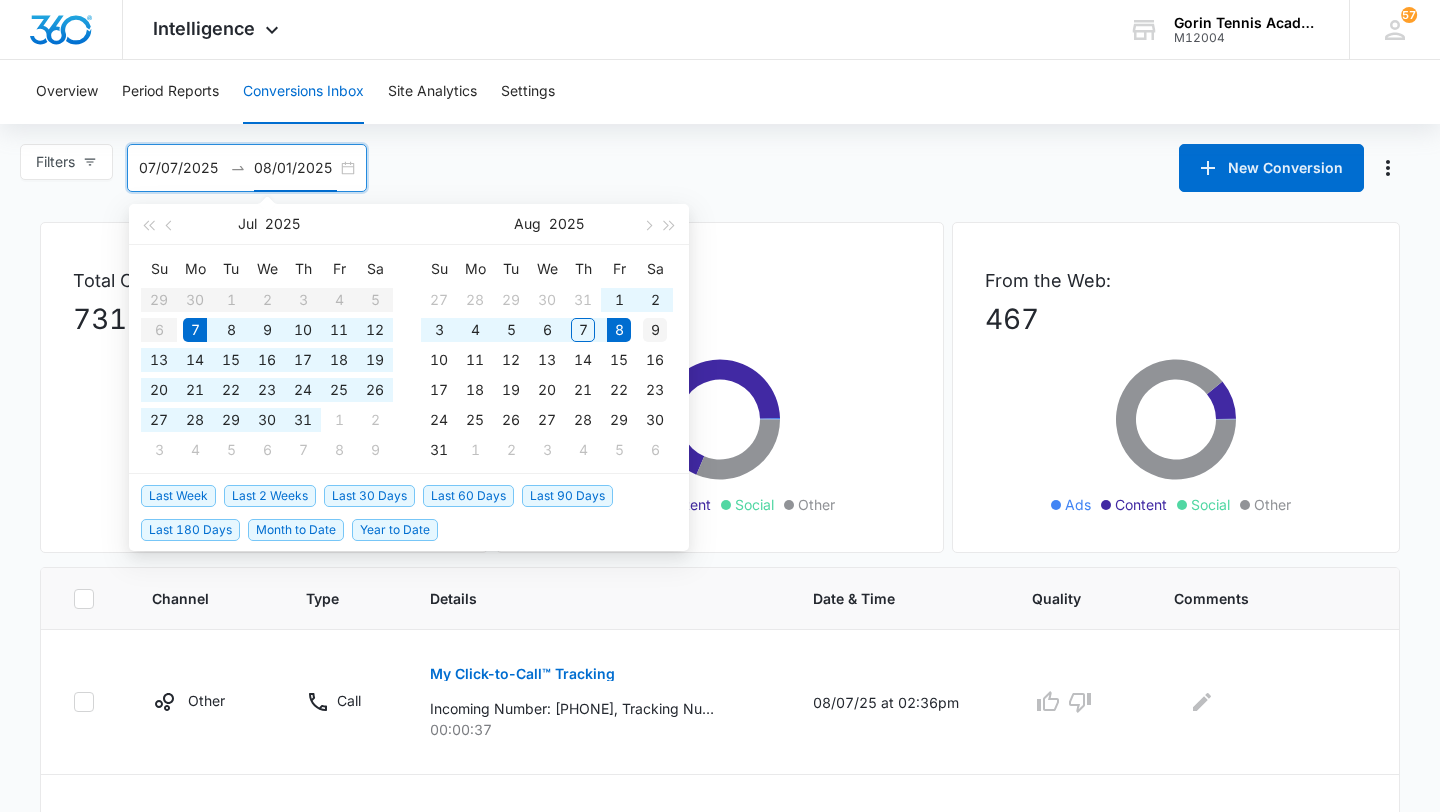 type on "08/09/2025" 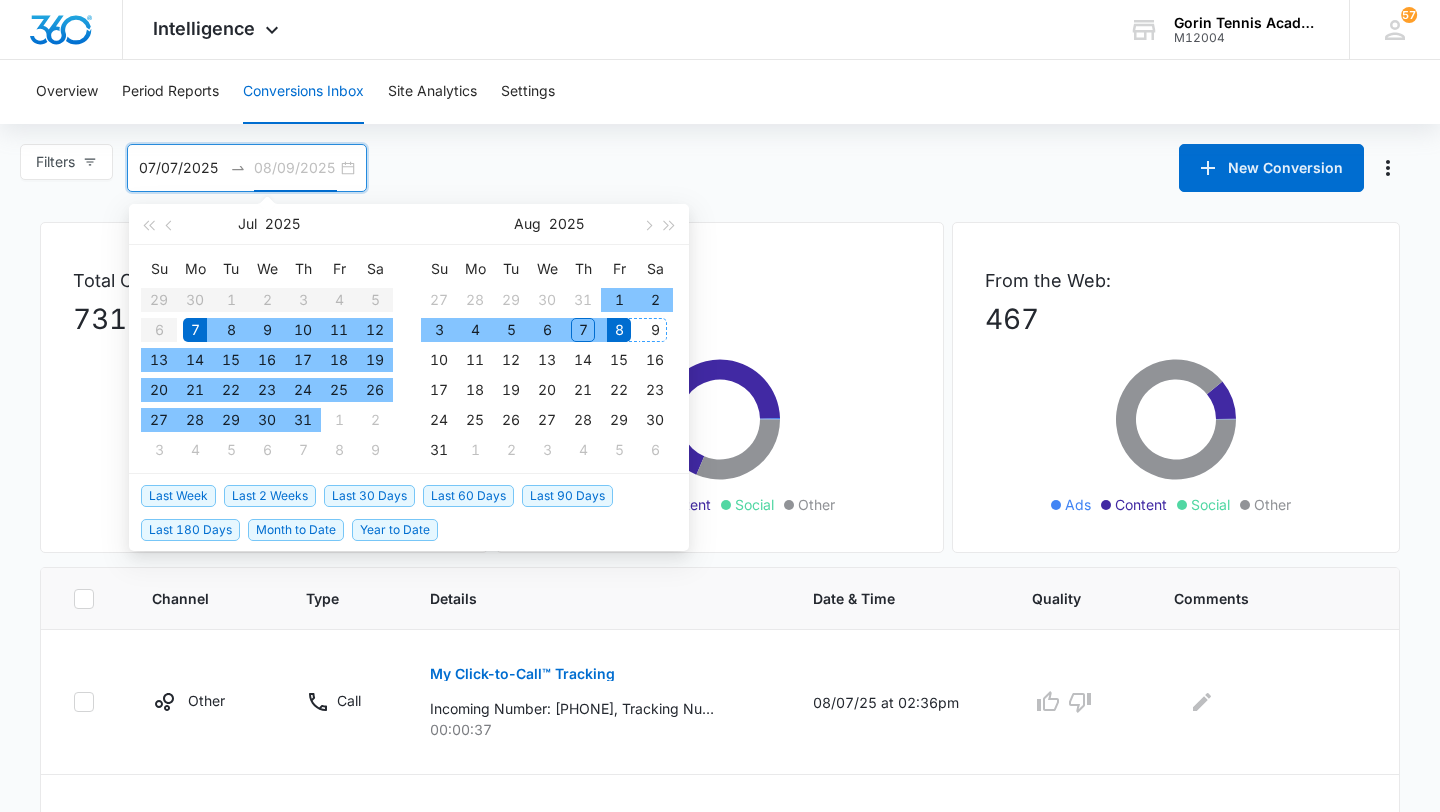 click on "9" at bounding box center [655, 330] 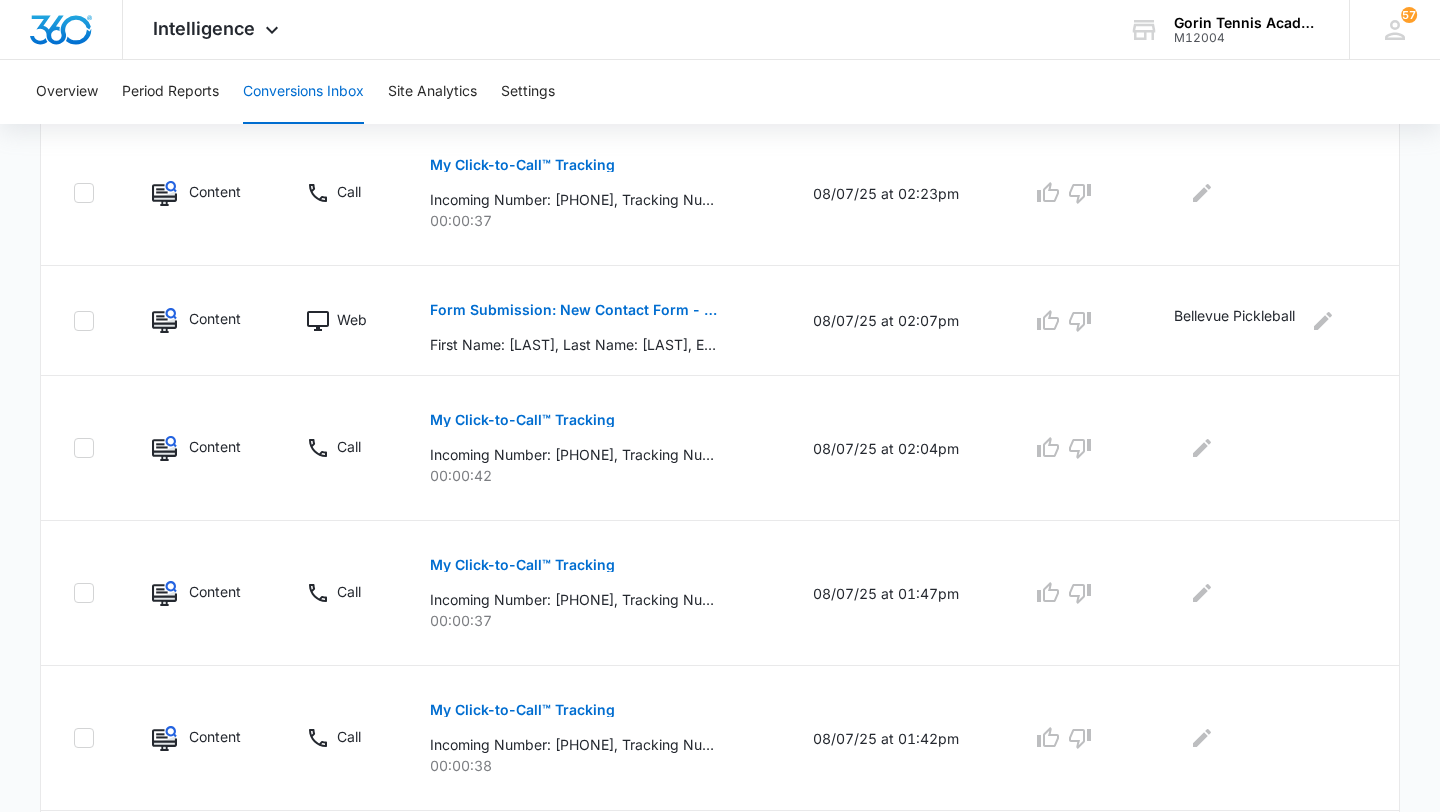 scroll, scrollTop: 0, scrollLeft: 0, axis: both 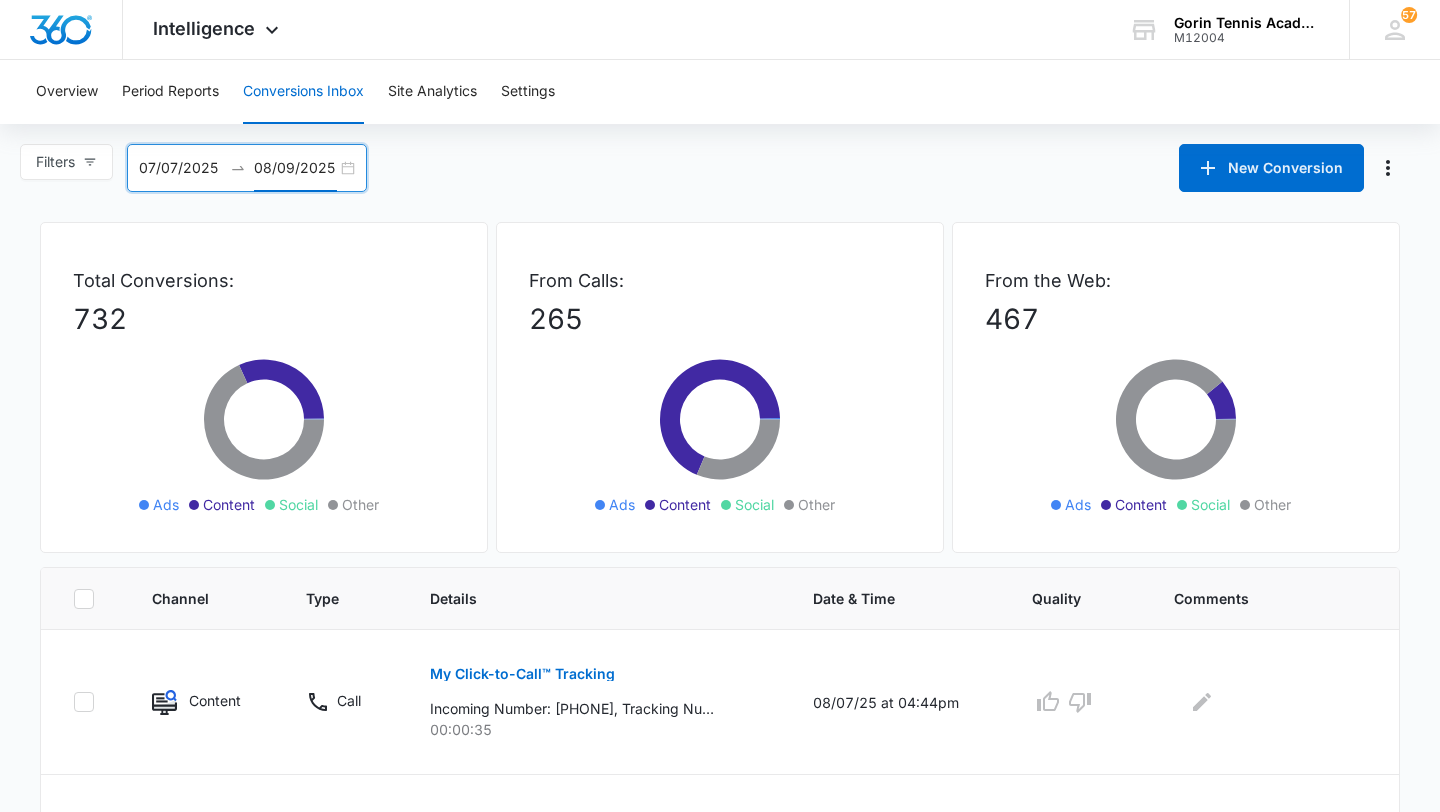 click on "07/07/2025" at bounding box center (180, 168) 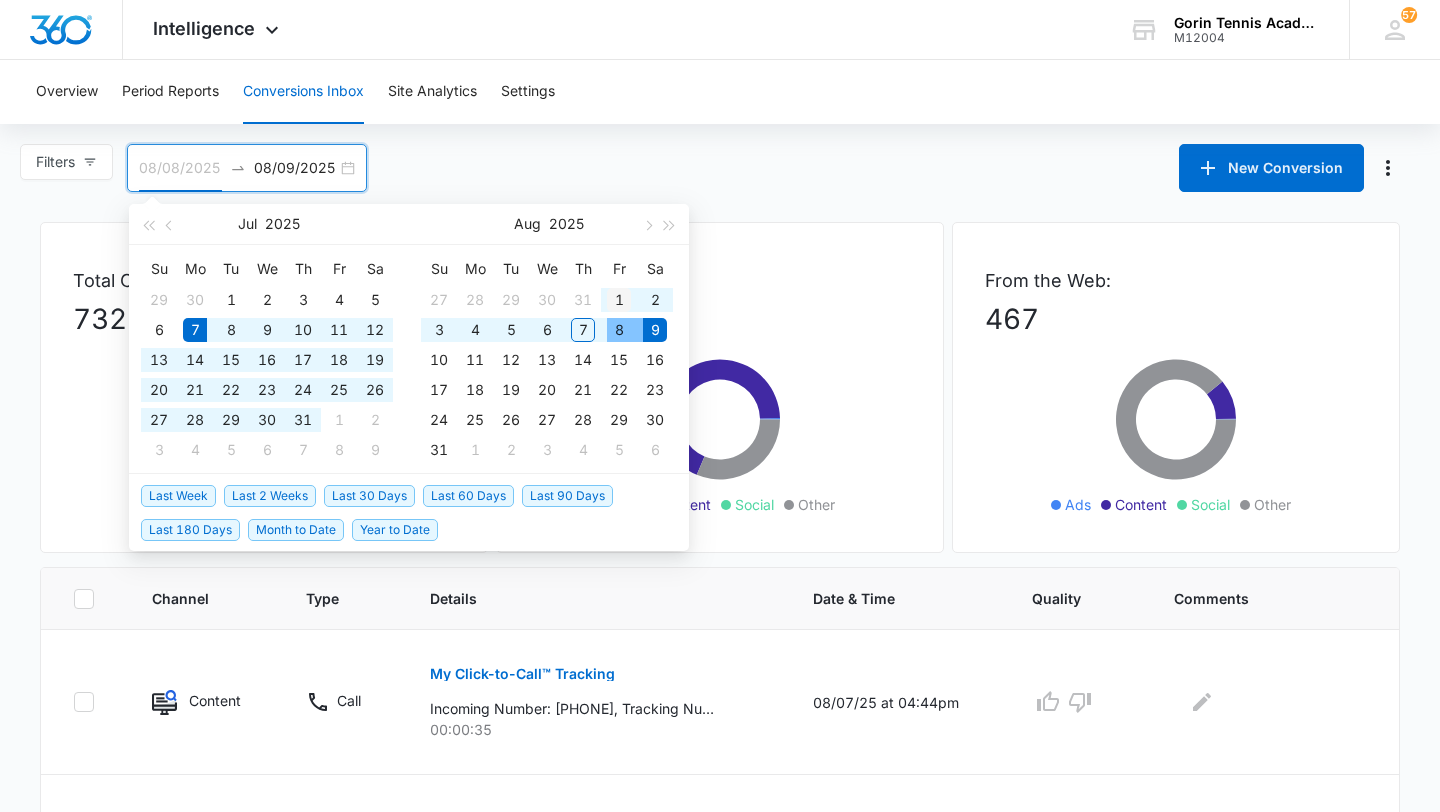 type on "08/01/2025" 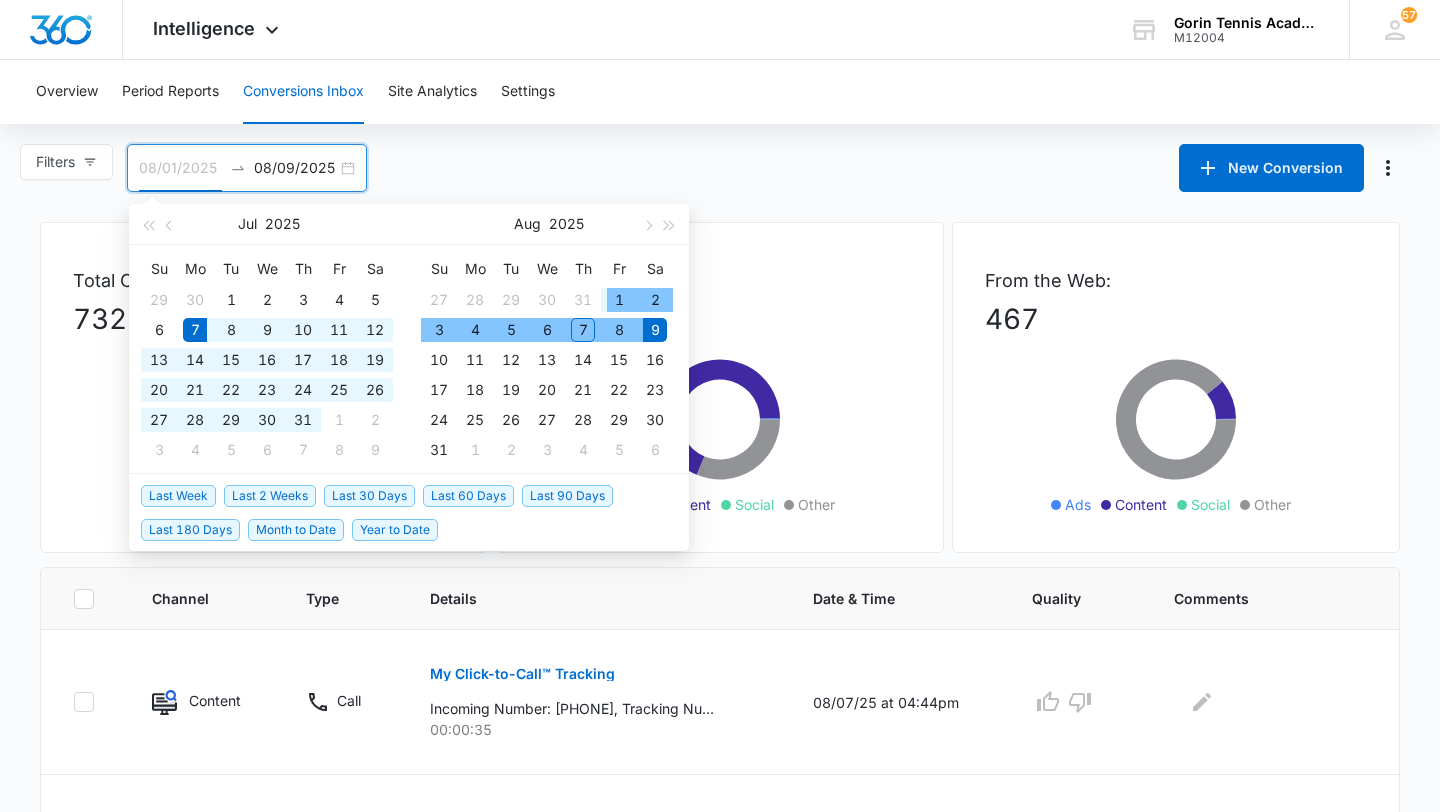 click on "1" at bounding box center (619, 300) 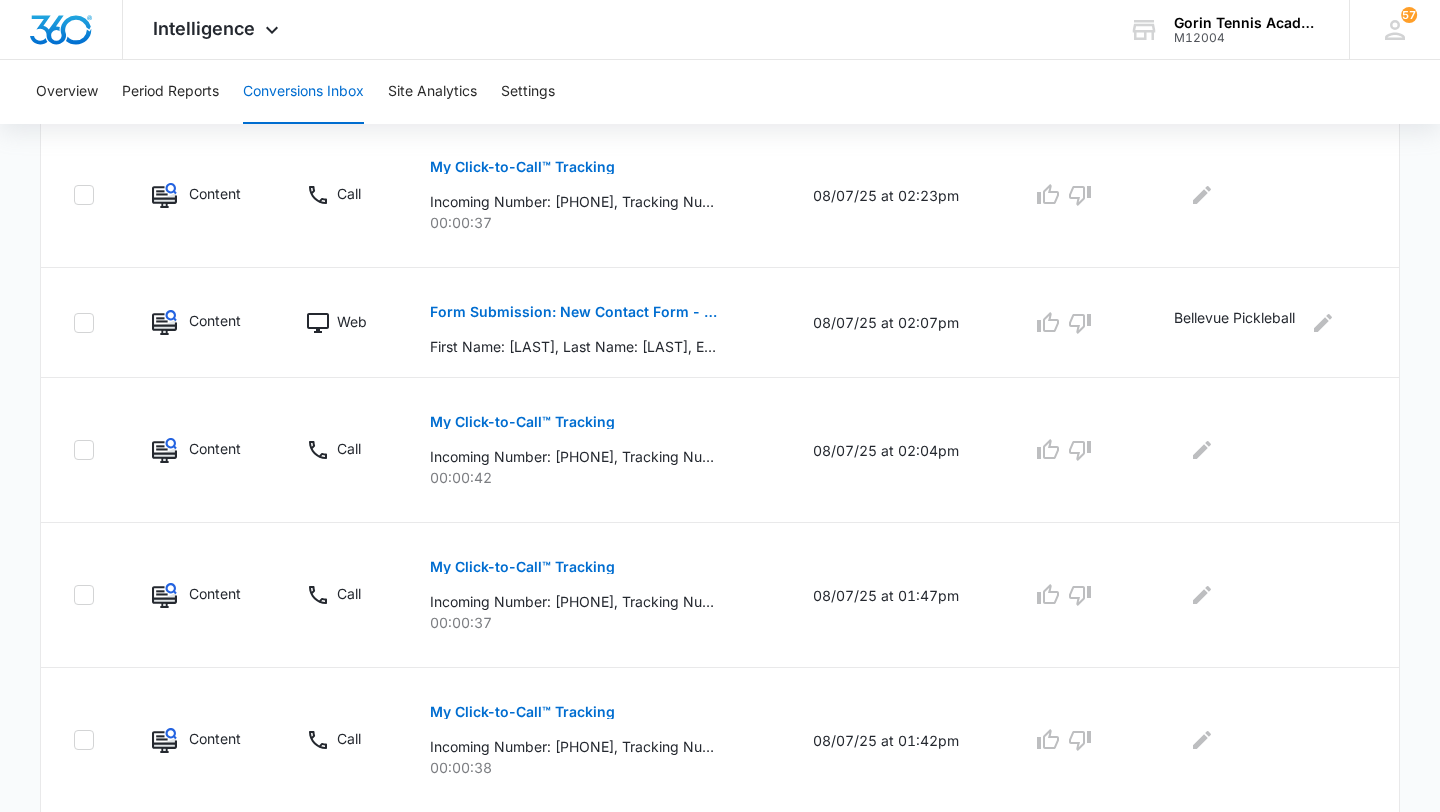 scroll, scrollTop: 1295, scrollLeft: 0, axis: vertical 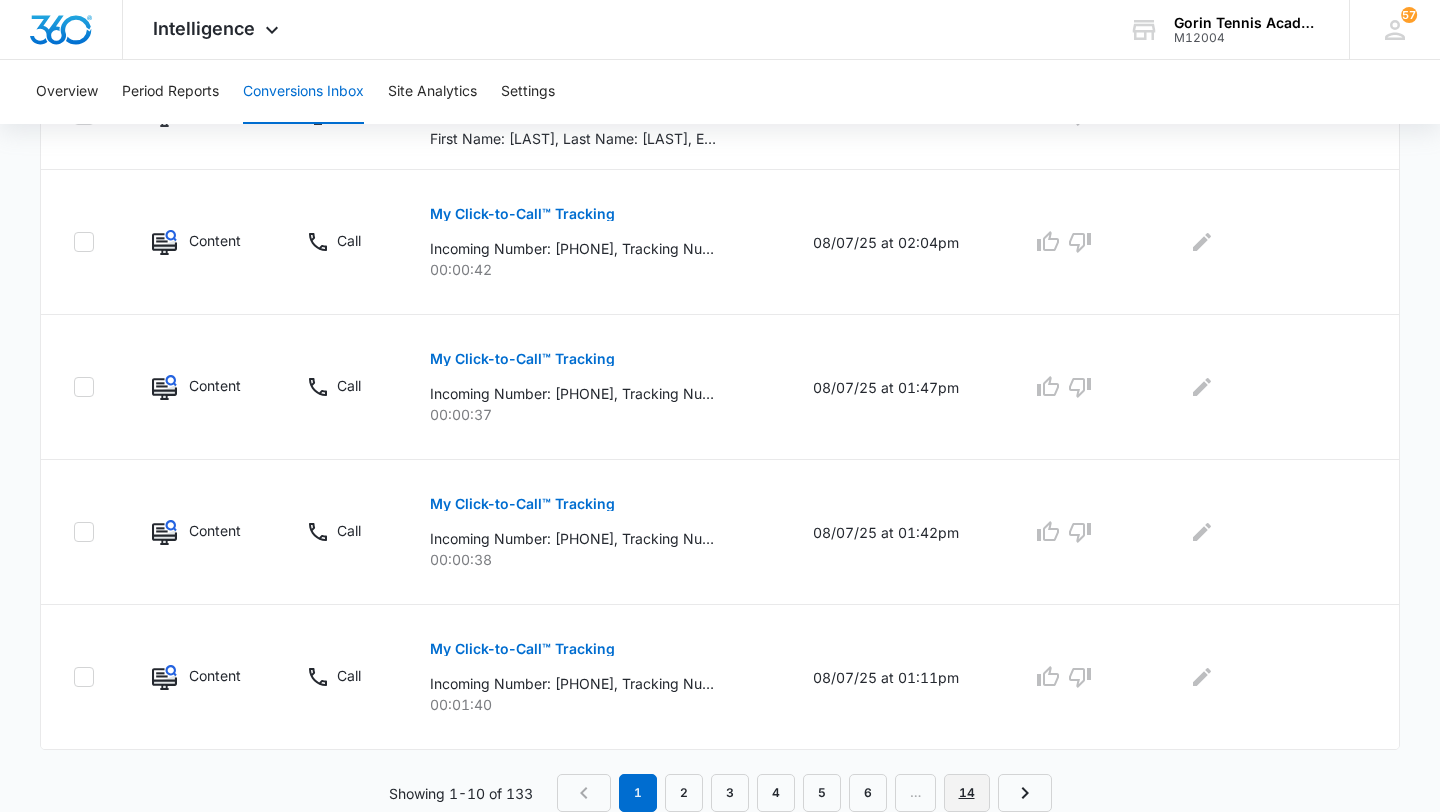 click on "14" at bounding box center [967, 793] 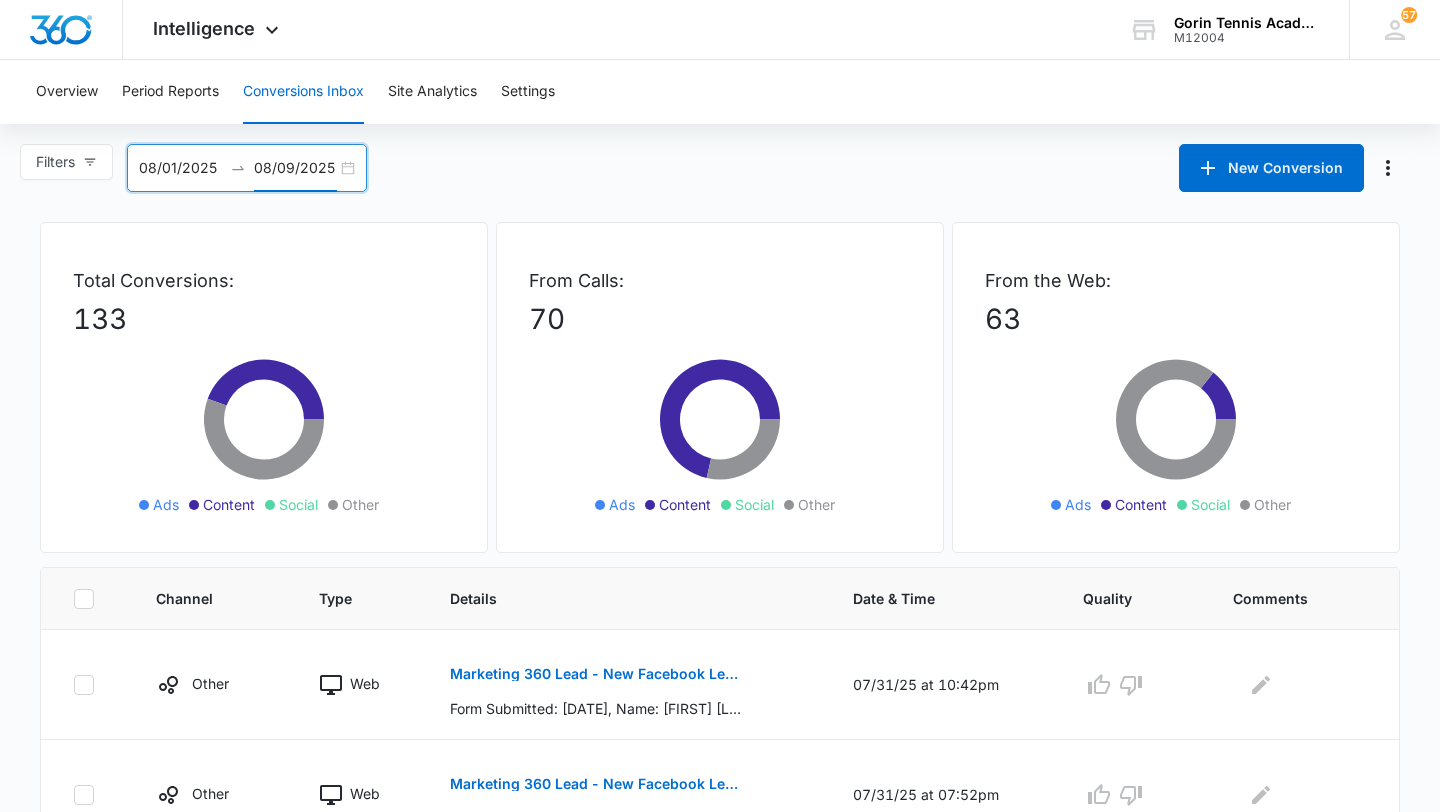 scroll, scrollTop: 245, scrollLeft: 0, axis: vertical 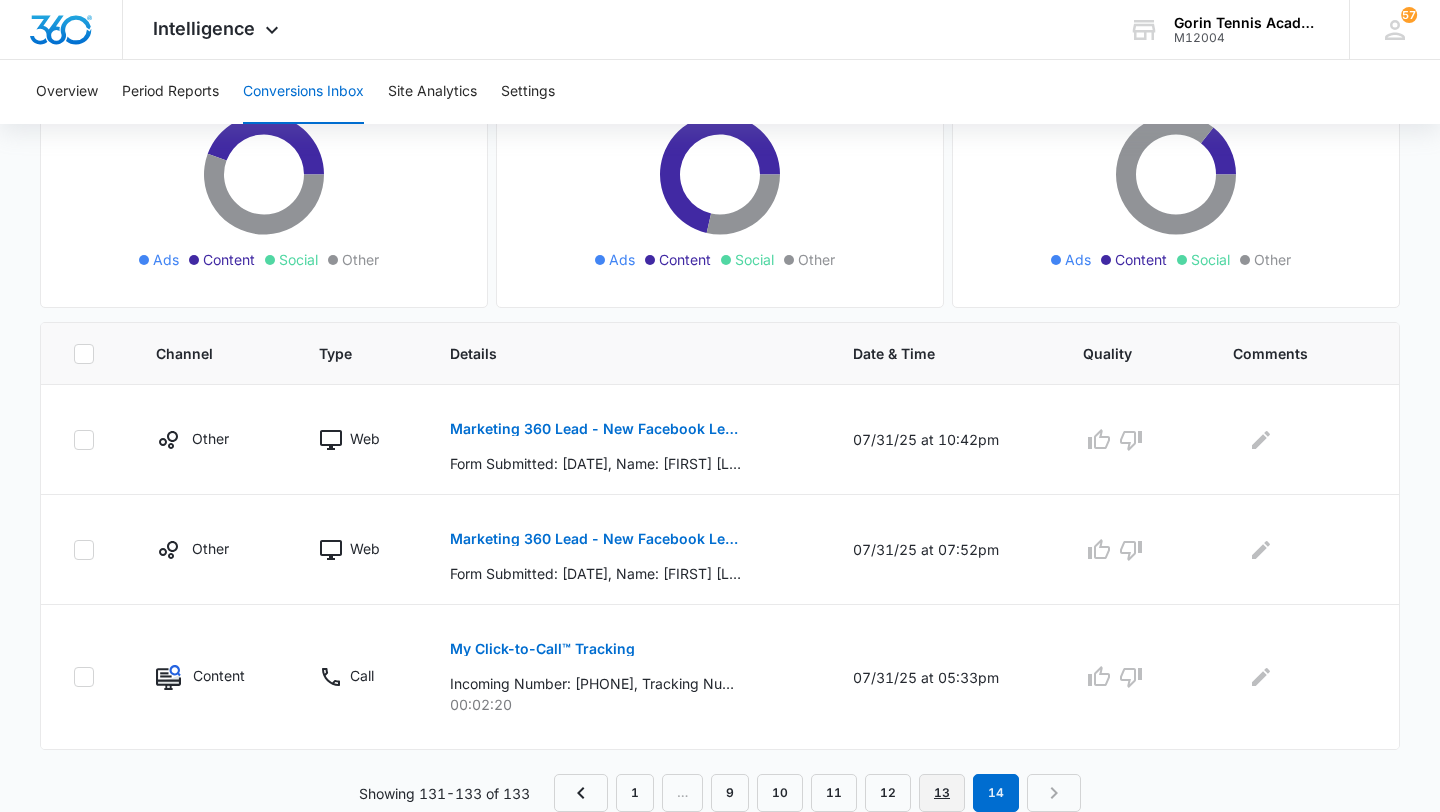 click on "13" at bounding box center [942, 793] 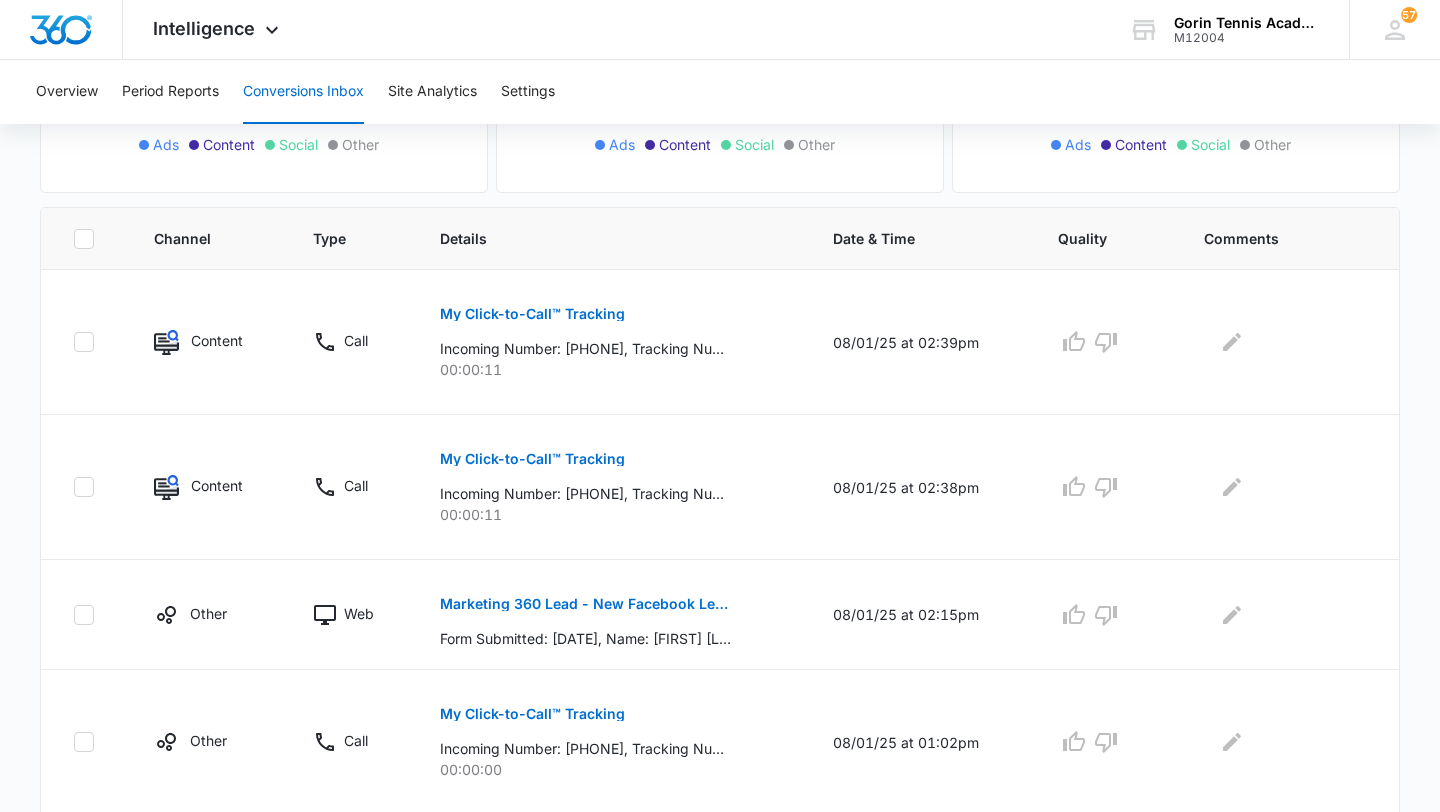 scroll, scrollTop: 1190, scrollLeft: 0, axis: vertical 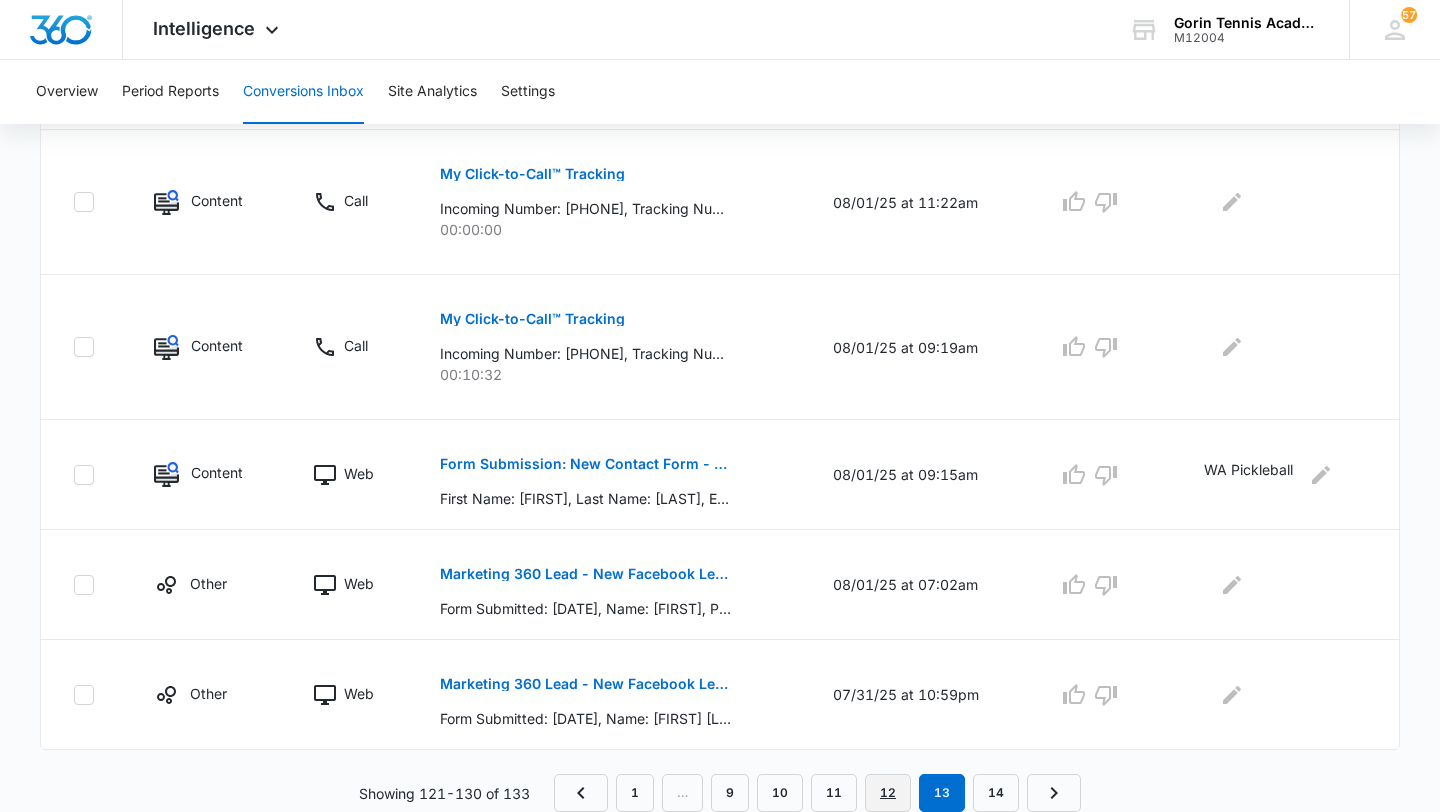 click on "12" at bounding box center [888, 793] 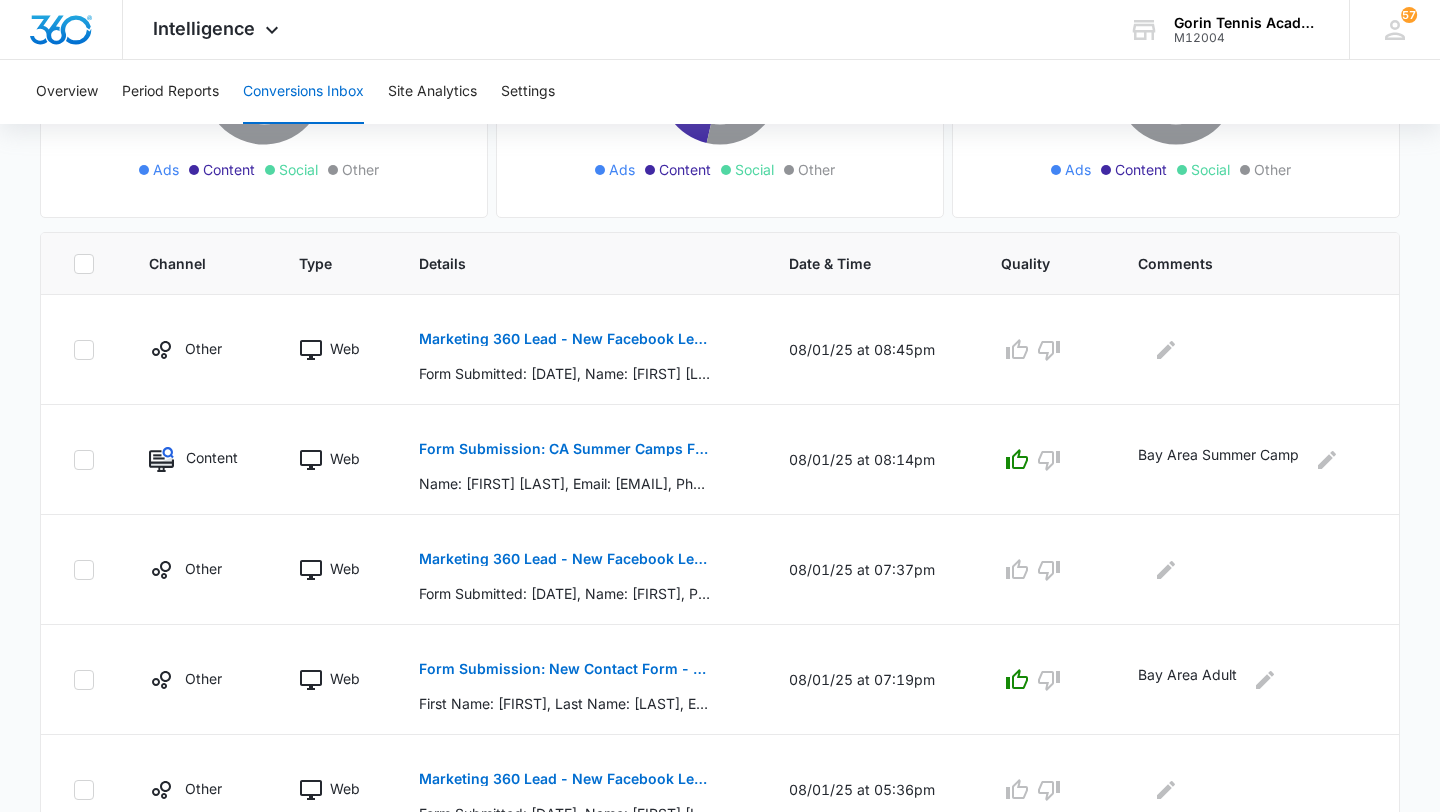 scroll, scrollTop: 311, scrollLeft: 0, axis: vertical 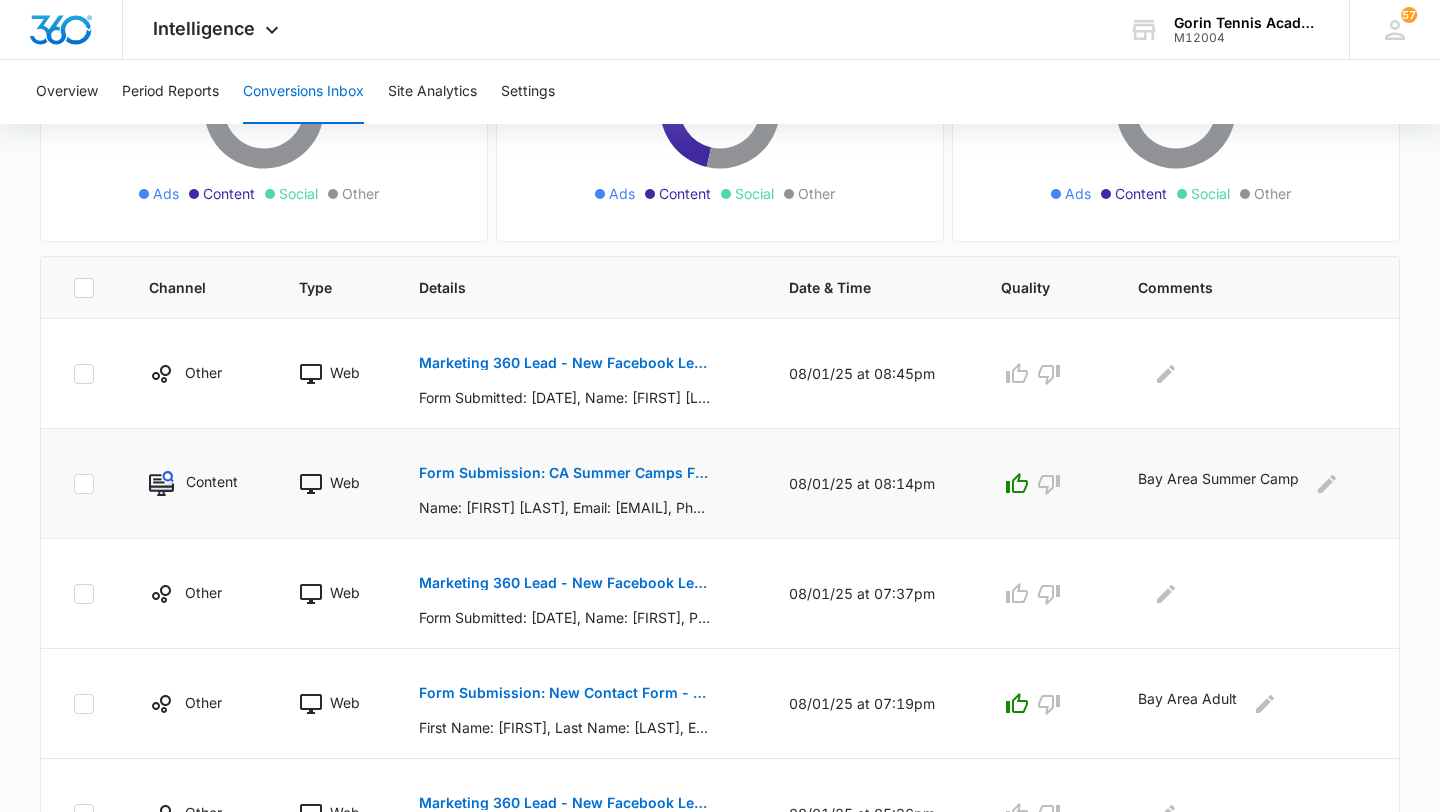 click on "Form Submission: CA Summer Camps Form" at bounding box center [564, 473] 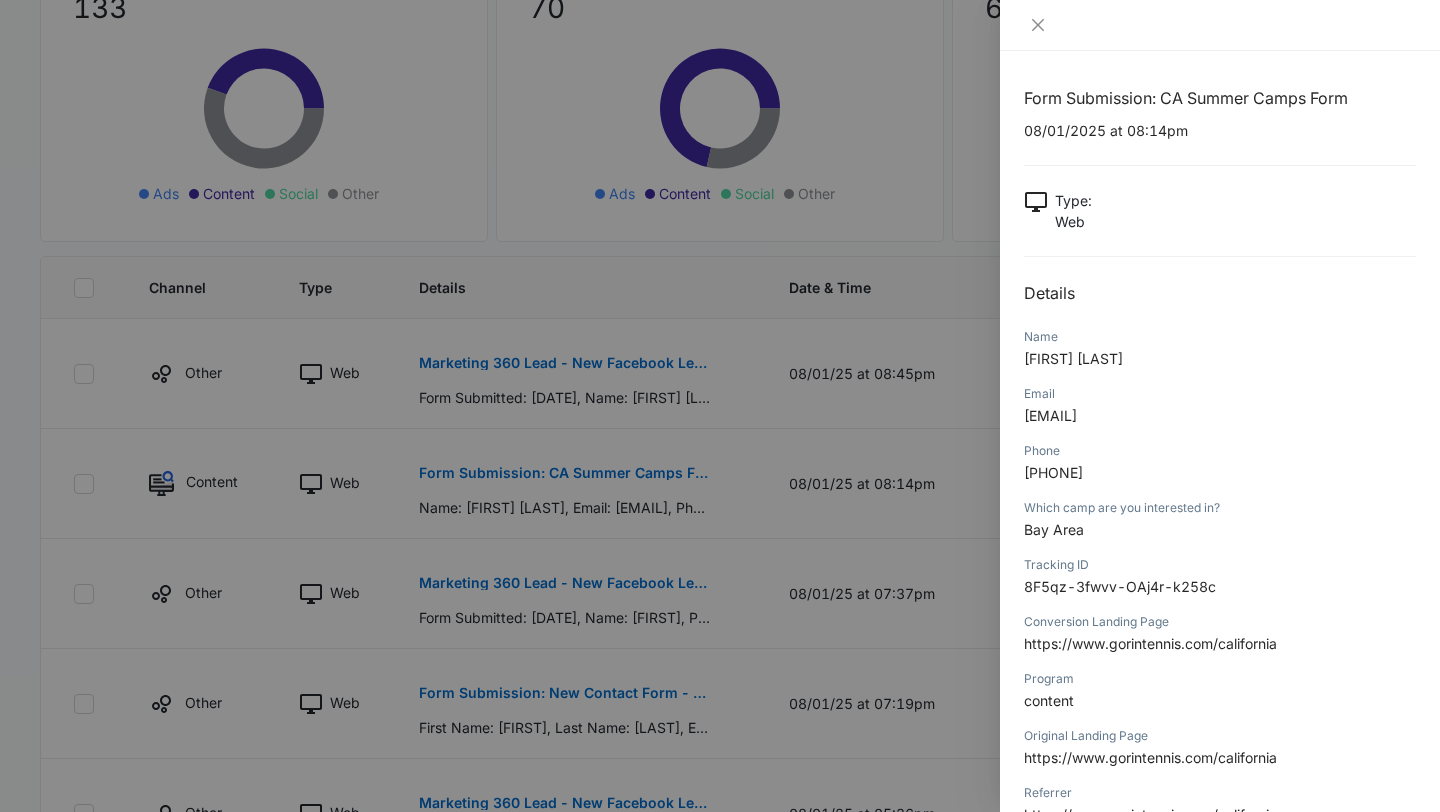 click on "[EMAIL]" at bounding box center (1050, 415) 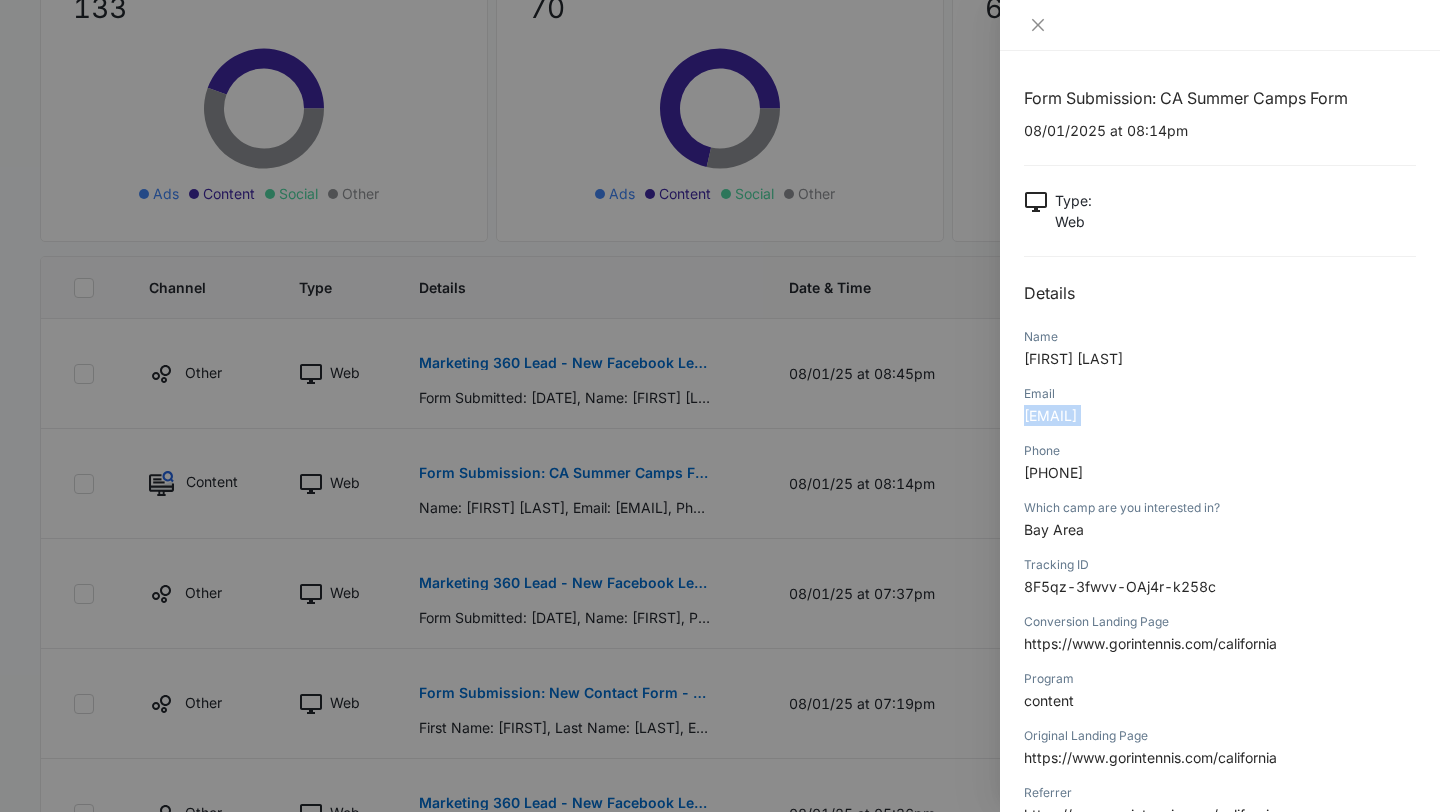 click on "[EMAIL]" at bounding box center [1050, 415] 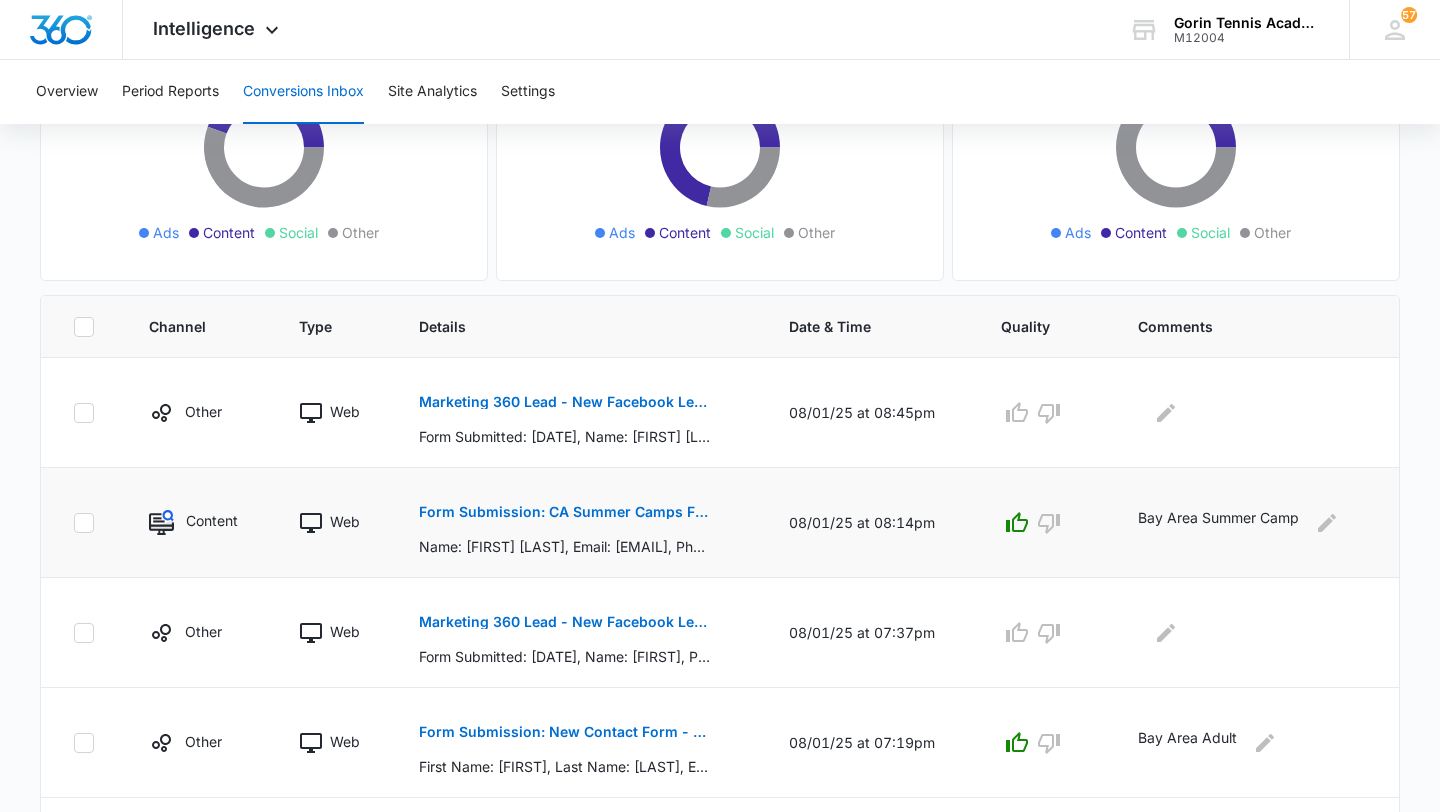 scroll, scrollTop: 301, scrollLeft: 0, axis: vertical 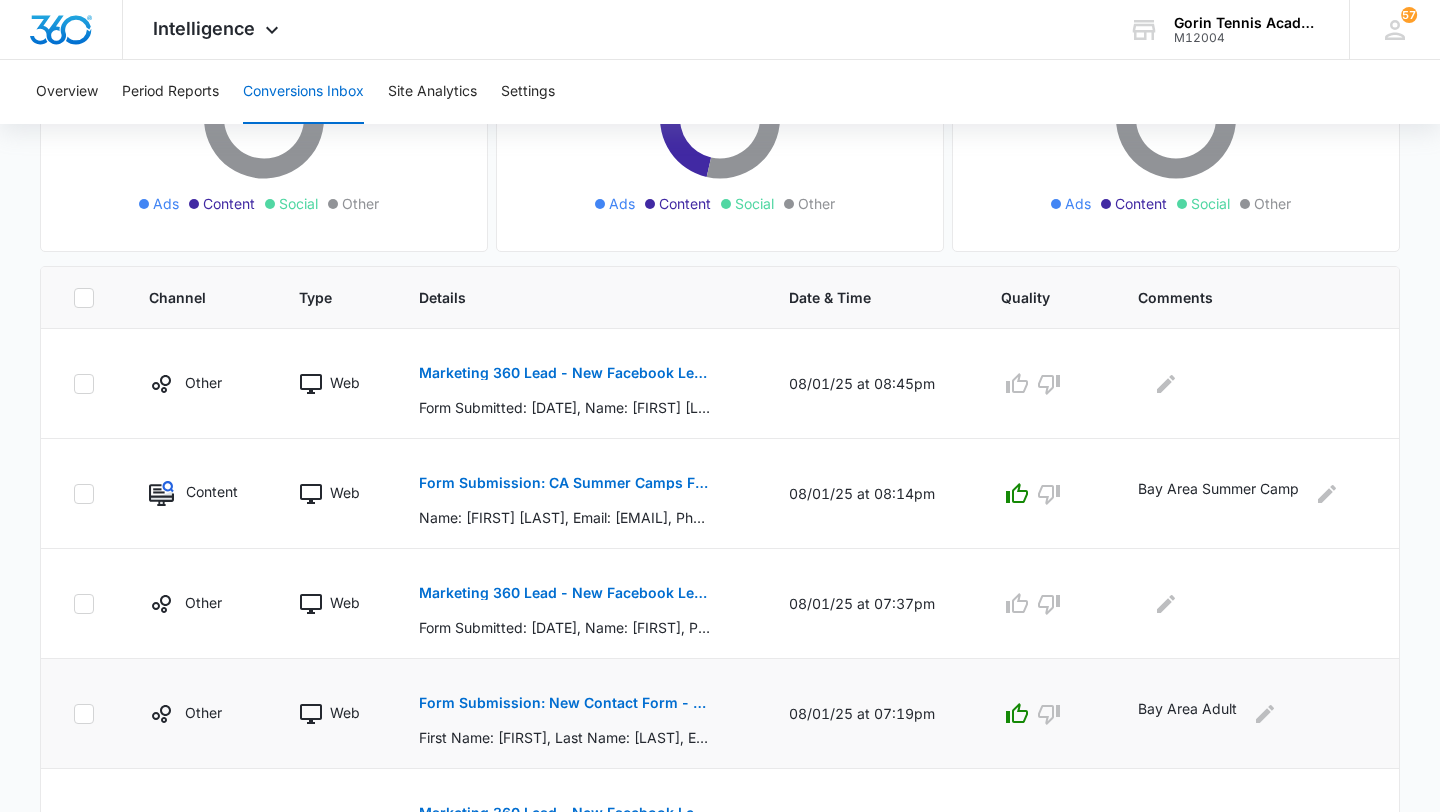 click on "Form Submission: New Contact Form - Gorin Tennis" at bounding box center [564, 703] 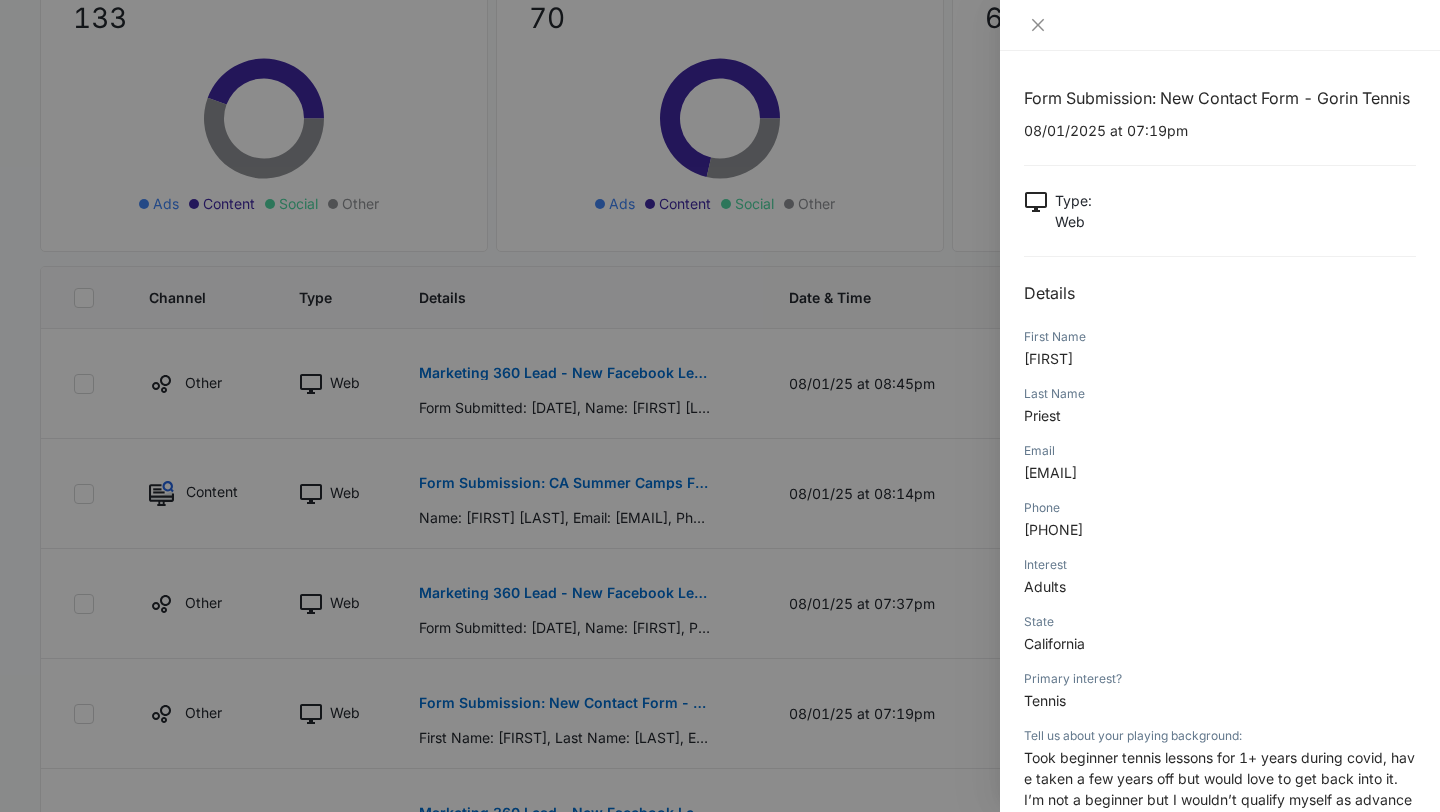 click on "[EMAIL]" at bounding box center [1050, 472] 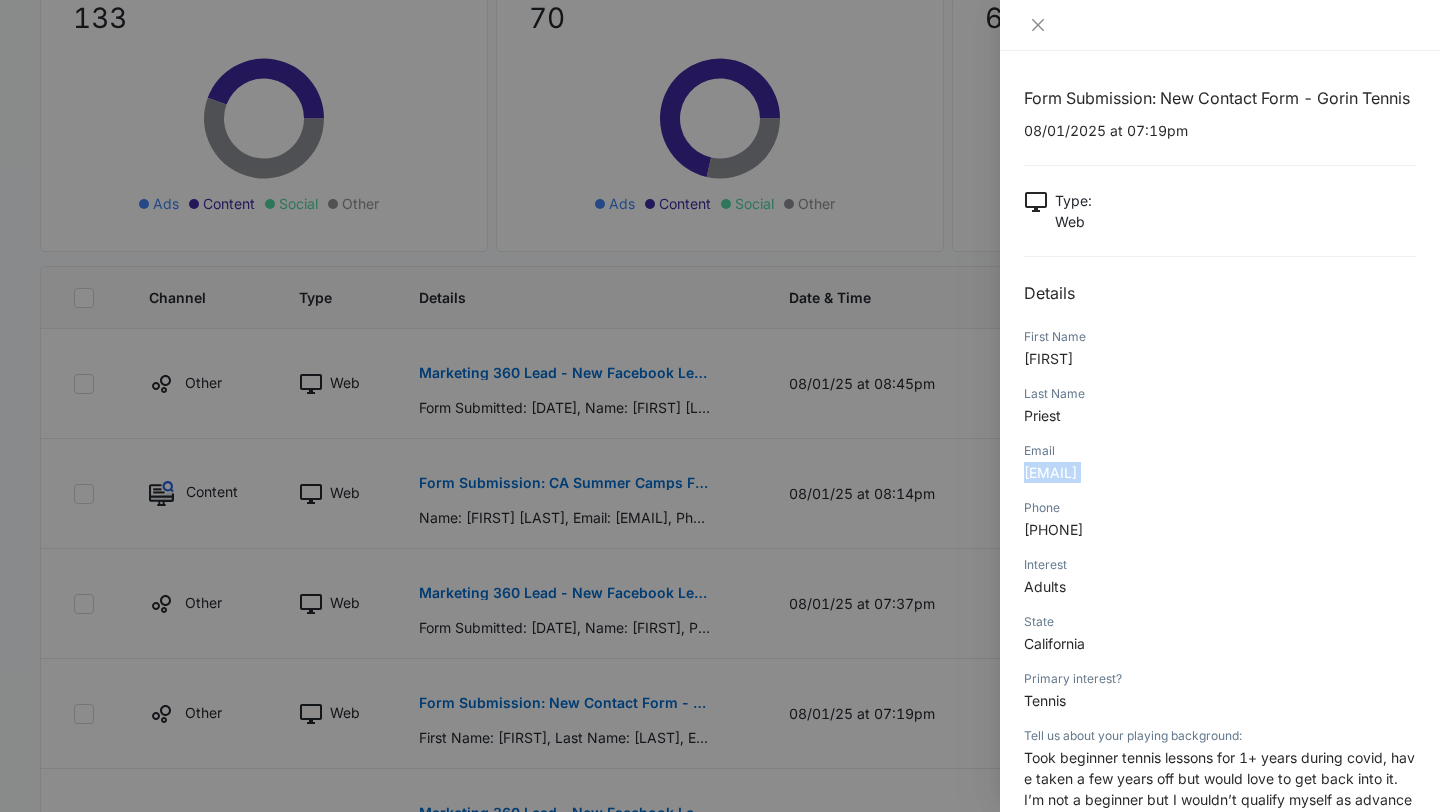 click on "[EMAIL]" at bounding box center (1050, 472) 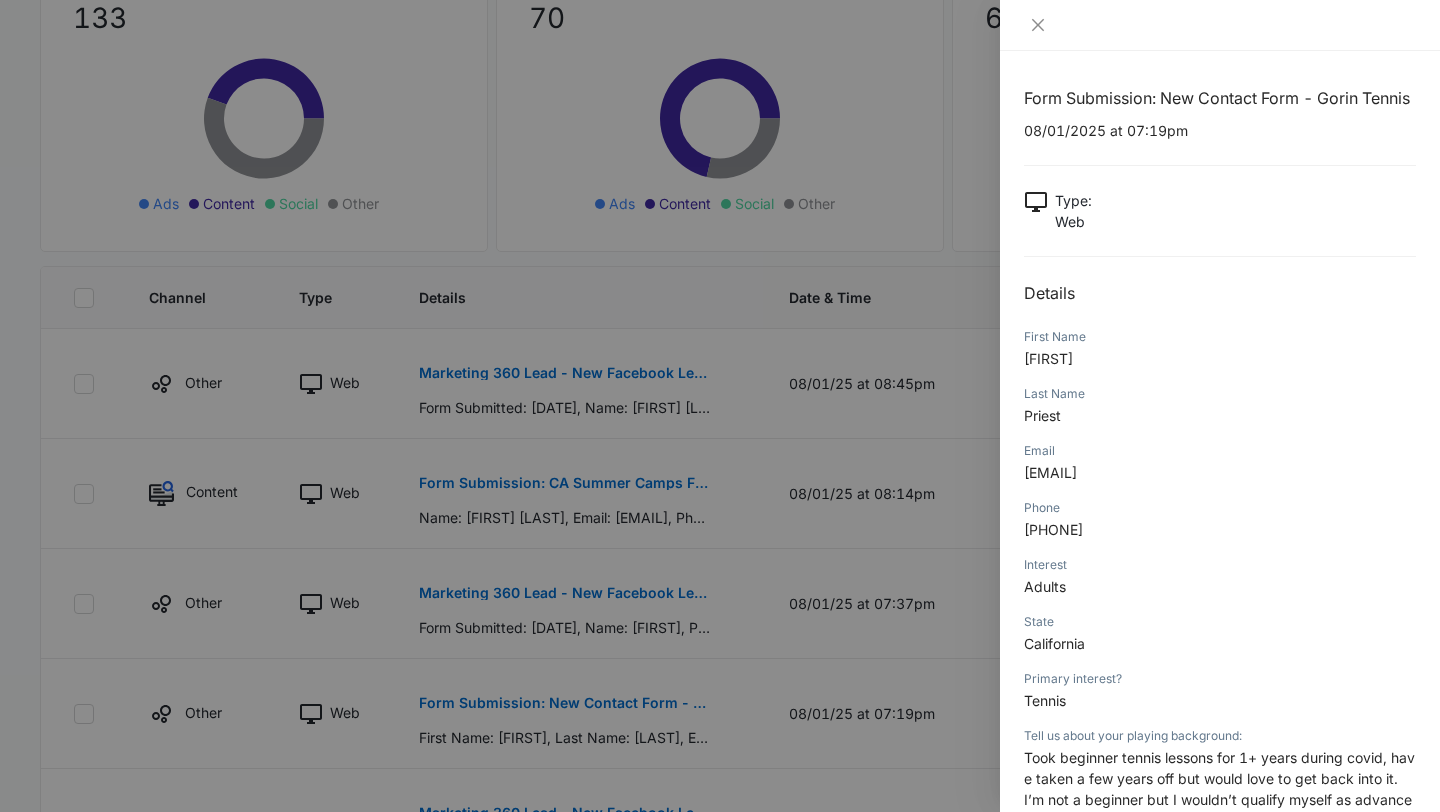 click at bounding box center [720, 406] 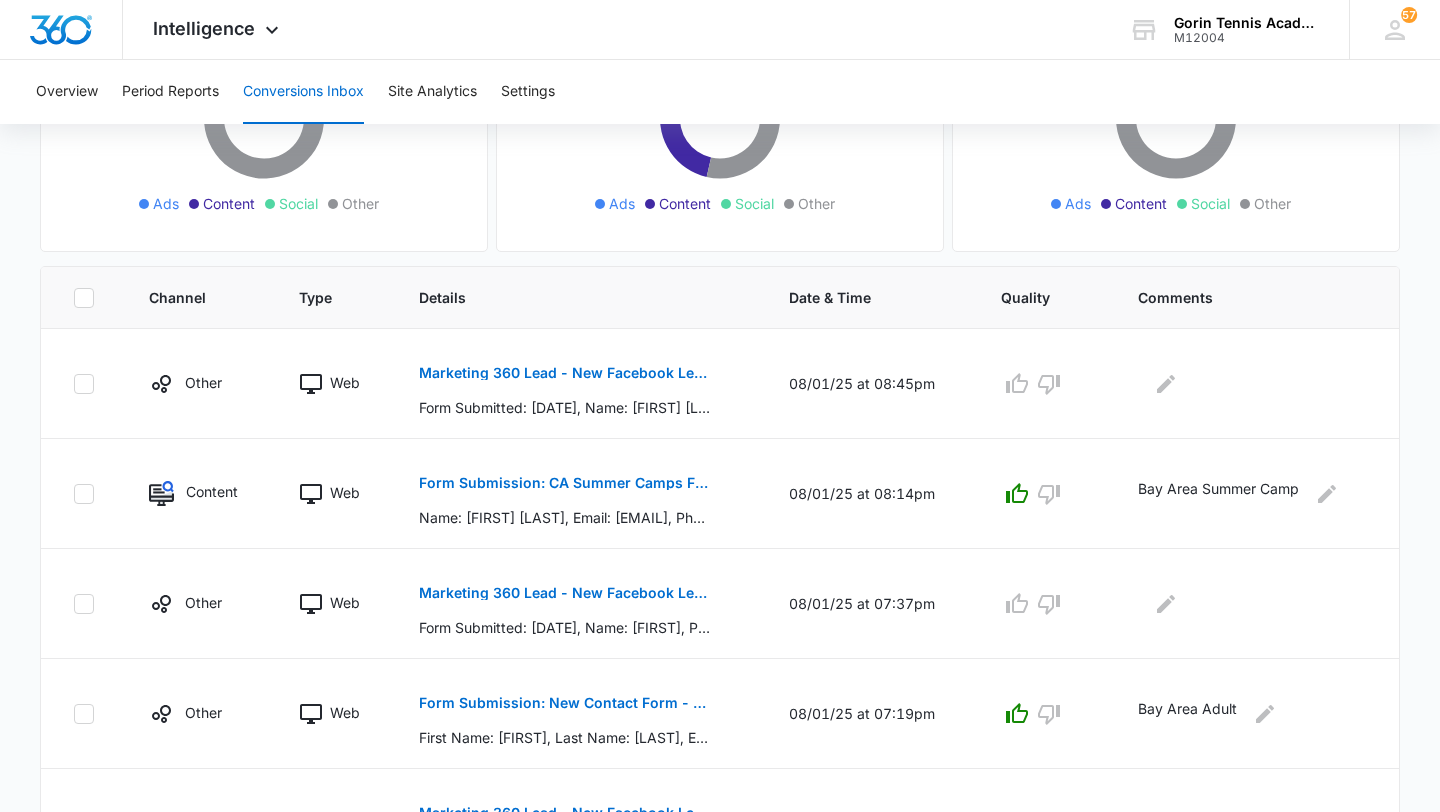 scroll, scrollTop: 1120, scrollLeft: 0, axis: vertical 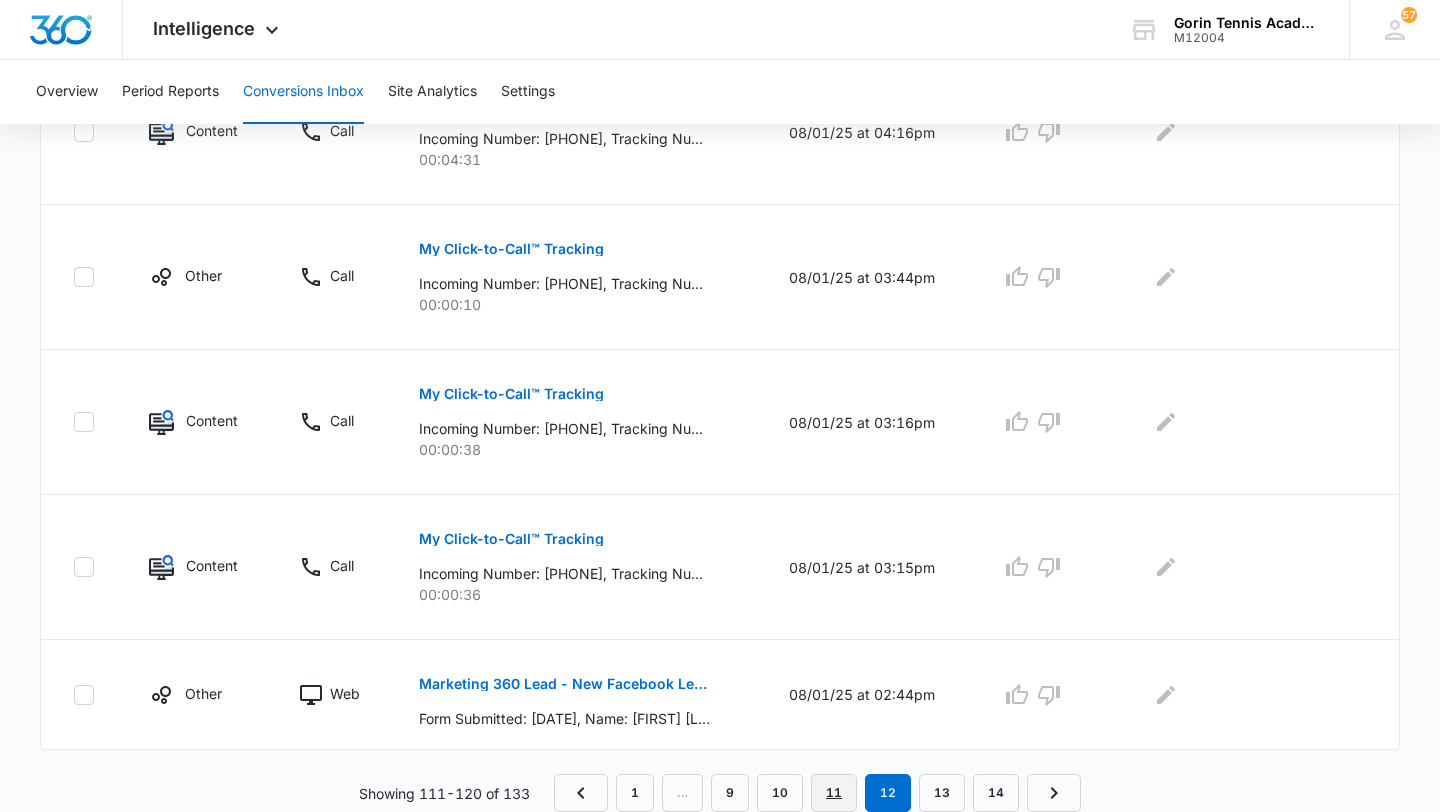 click on "11" at bounding box center (834, 793) 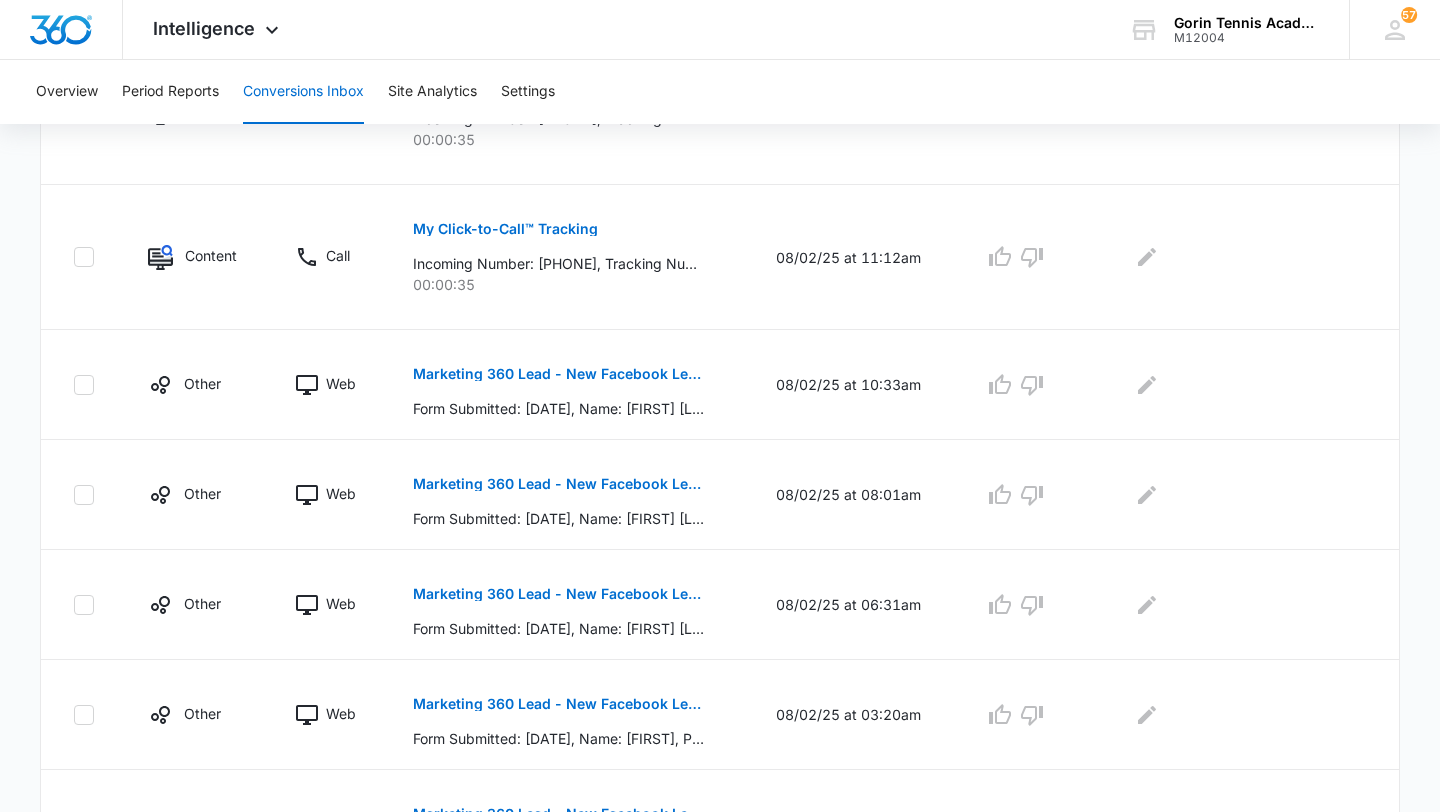 scroll, scrollTop: 1120, scrollLeft: 0, axis: vertical 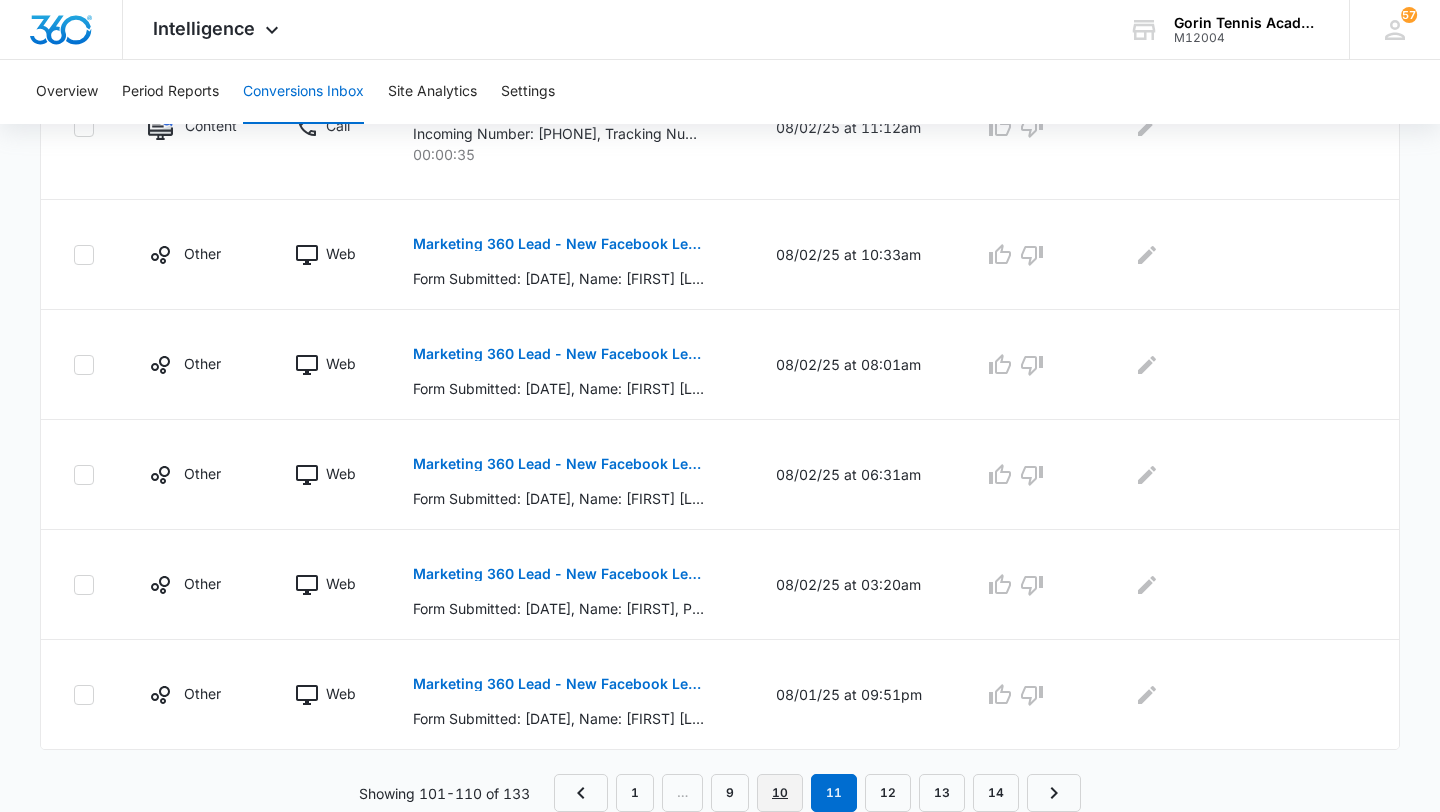 click on "10" at bounding box center [780, 793] 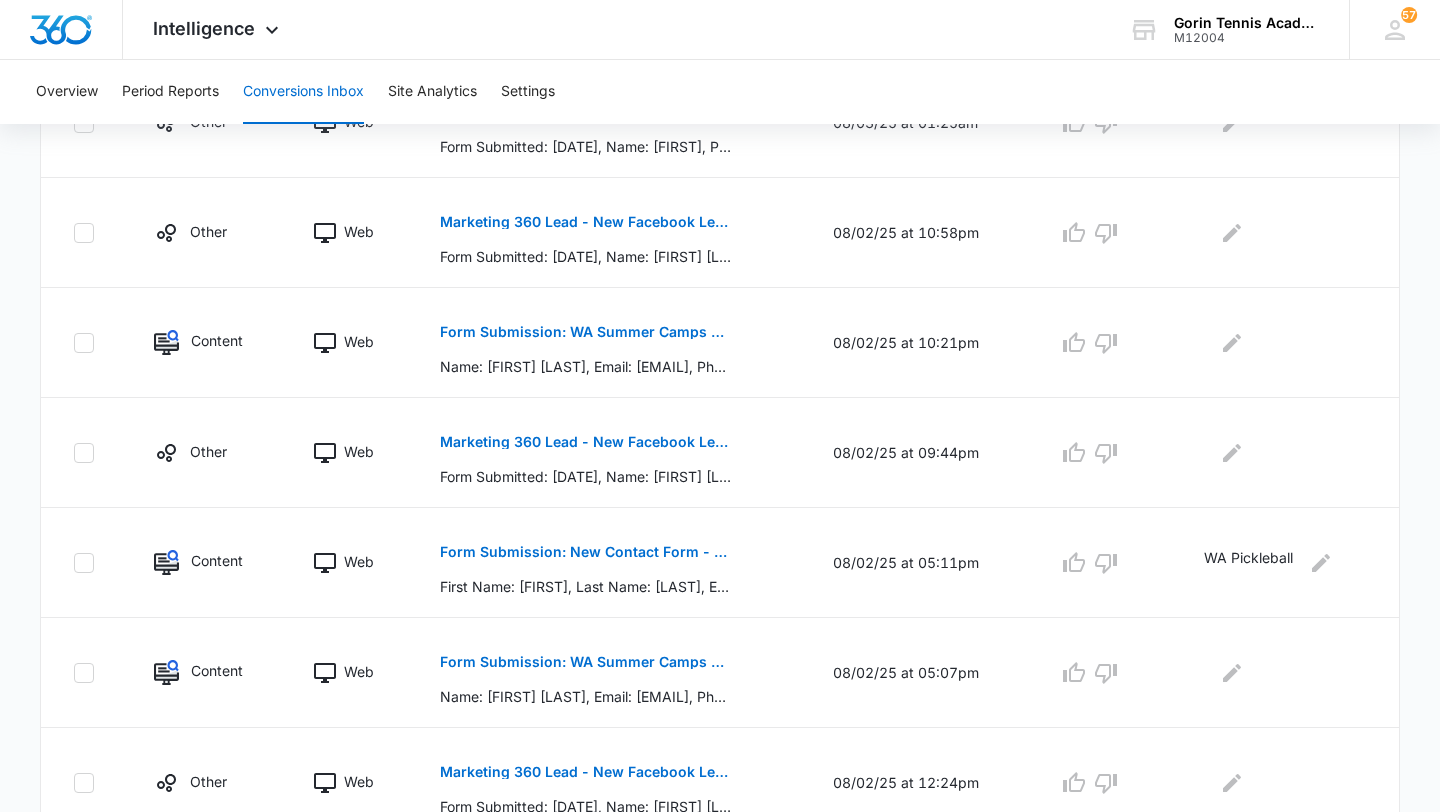 scroll, scrollTop: 1015, scrollLeft: 0, axis: vertical 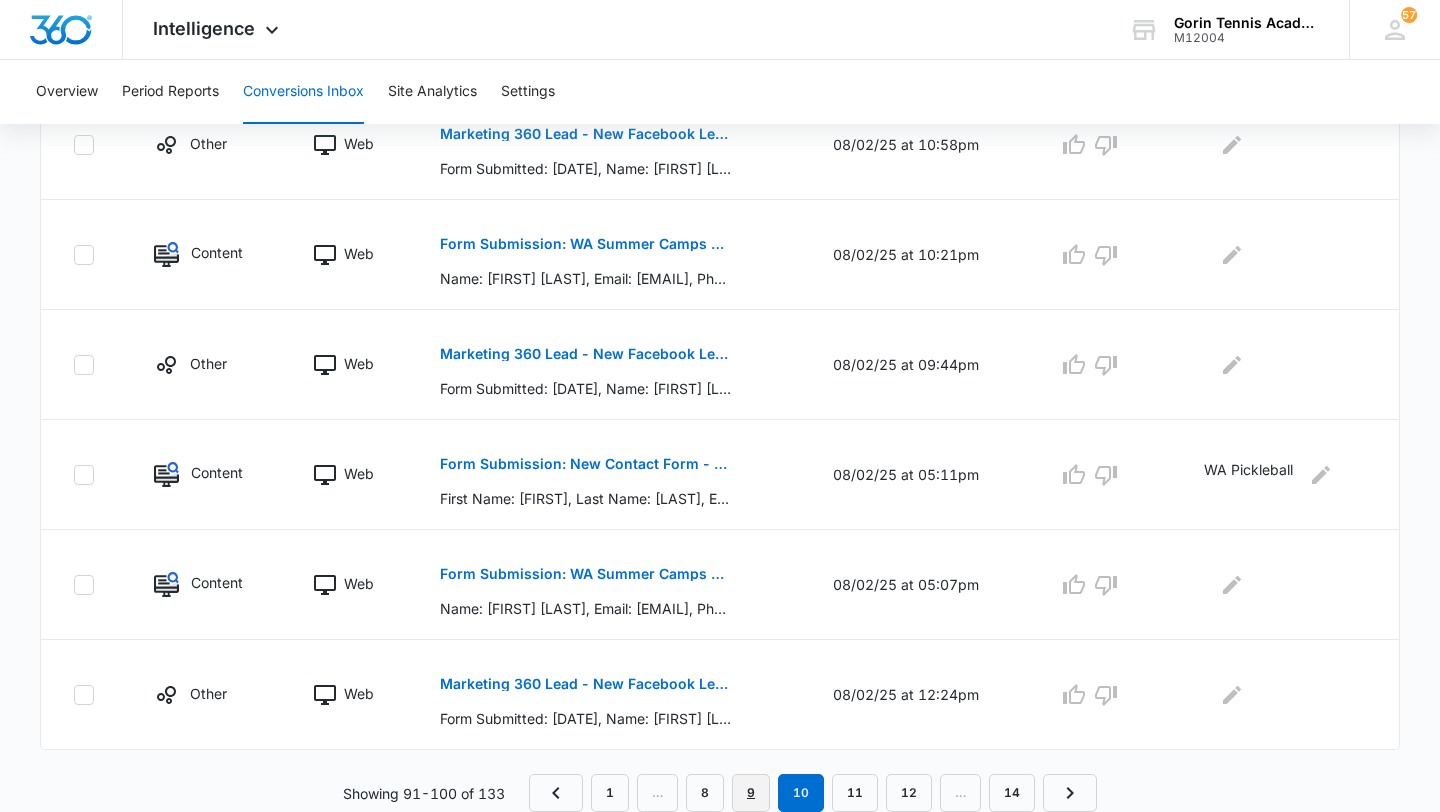 click on "9" at bounding box center [751, 793] 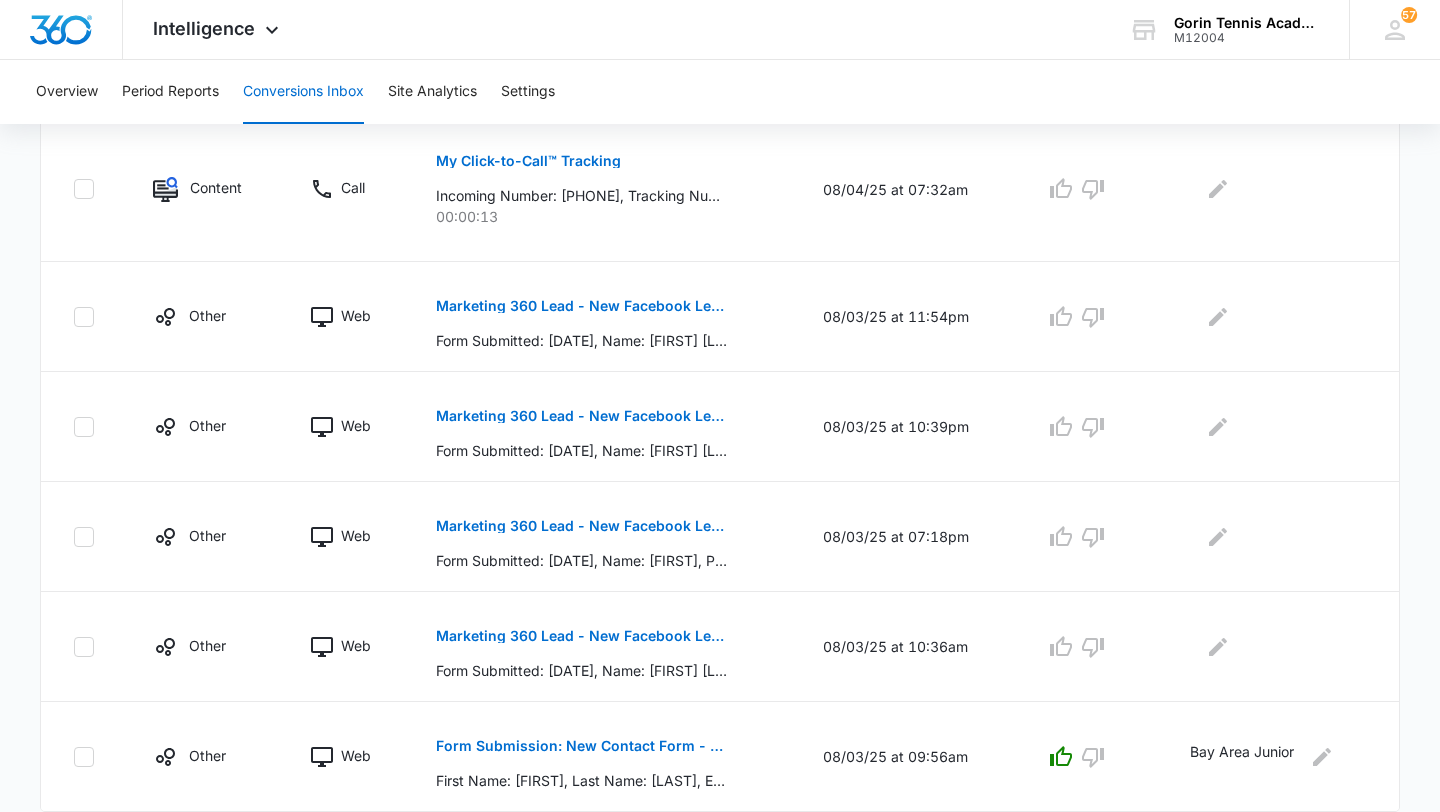 scroll, scrollTop: 1120, scrollLeft: 0, axis: vertical 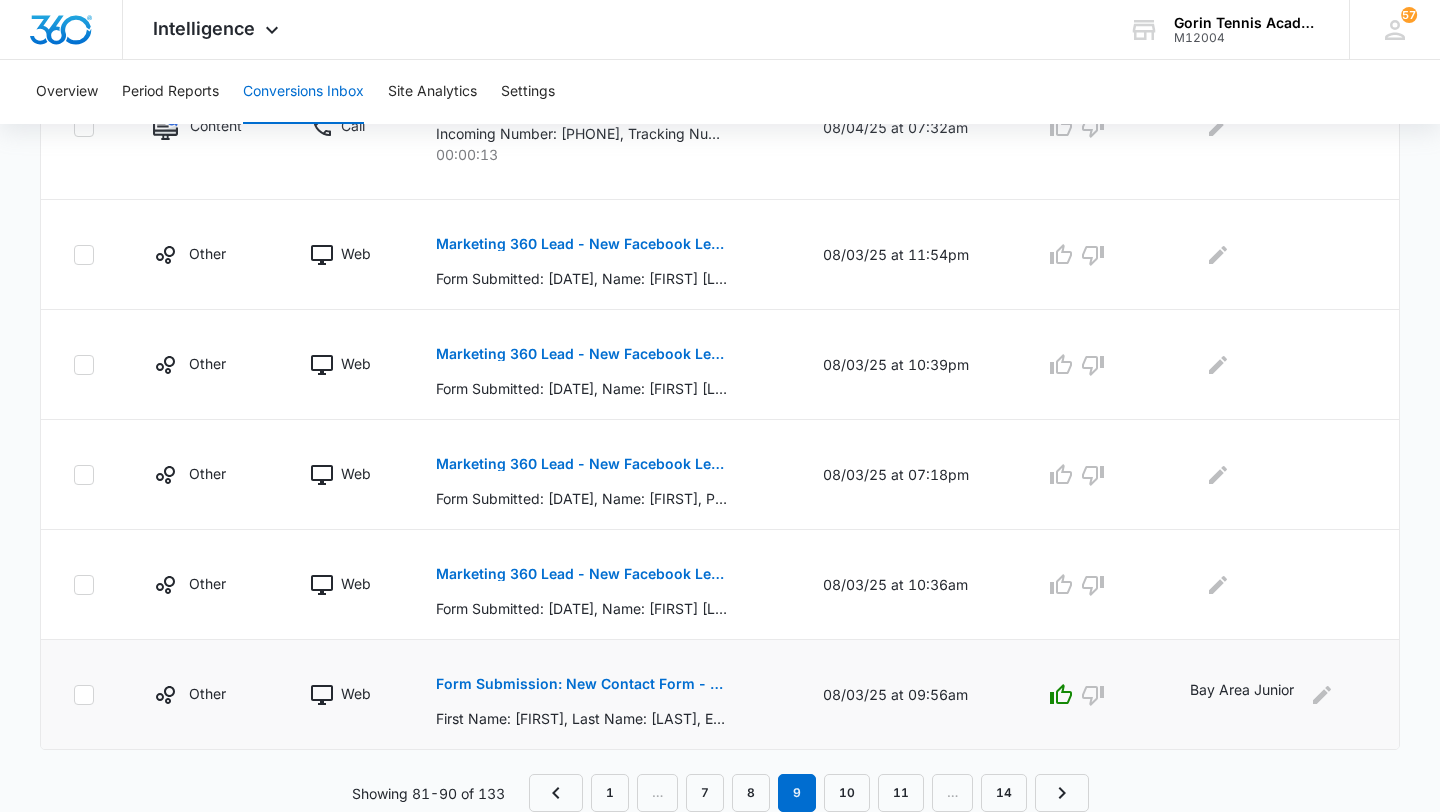 click on "Form Submission: New Contact Form - Gorin Tennis" at bounding box center (581, 684) 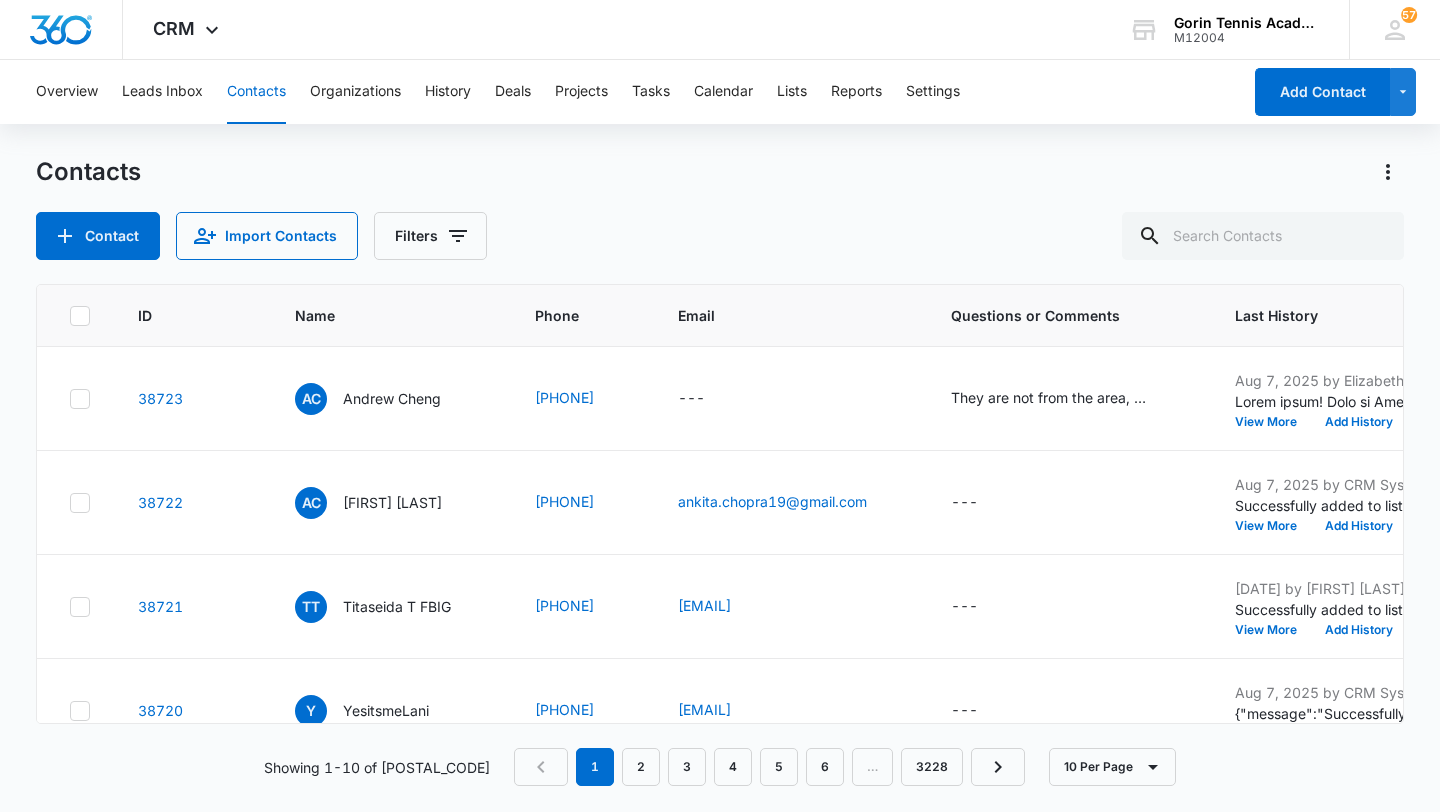 scroll, scrollTop: 0, scrollLeft: 0, axis: both 